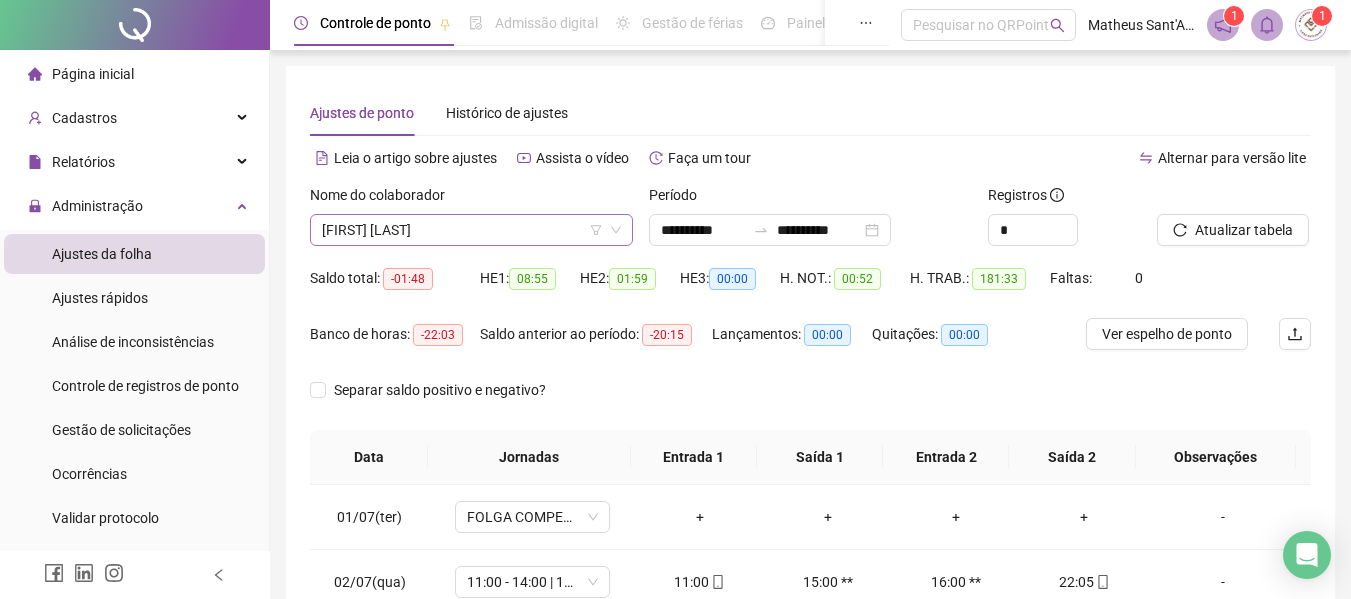 scroll, scrollTop: 0, scrollLeft: 0, axis: both 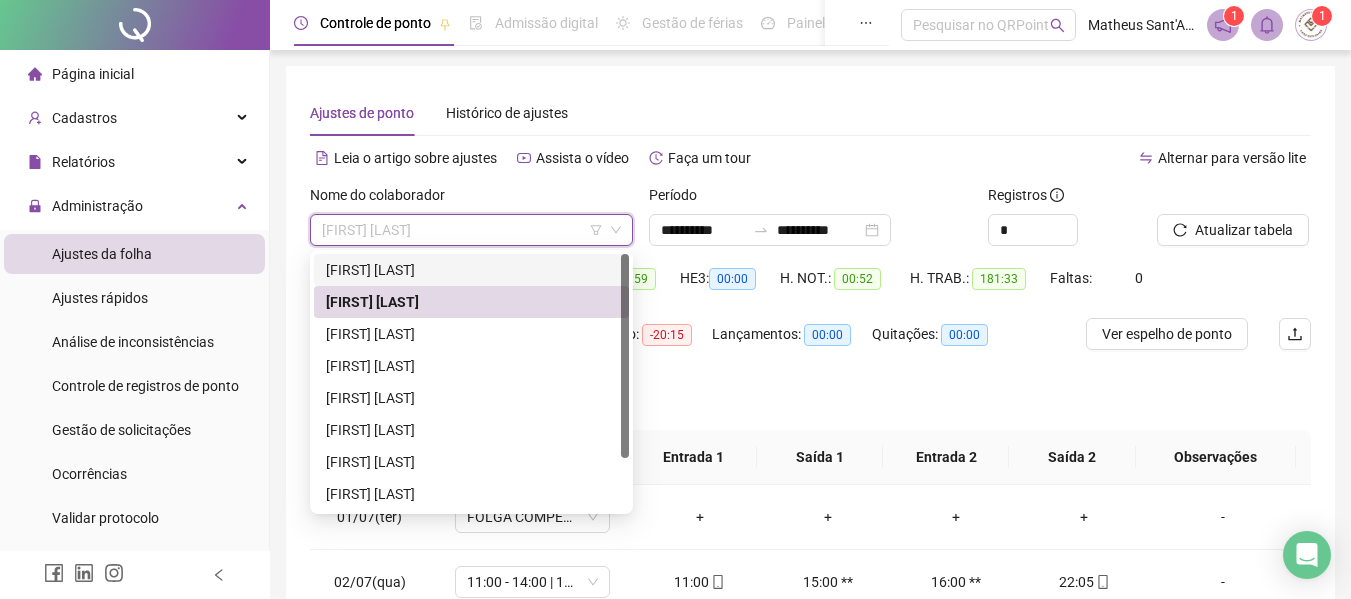 click on "[FIRST] [LAST]" at bounding box center (471, 270) 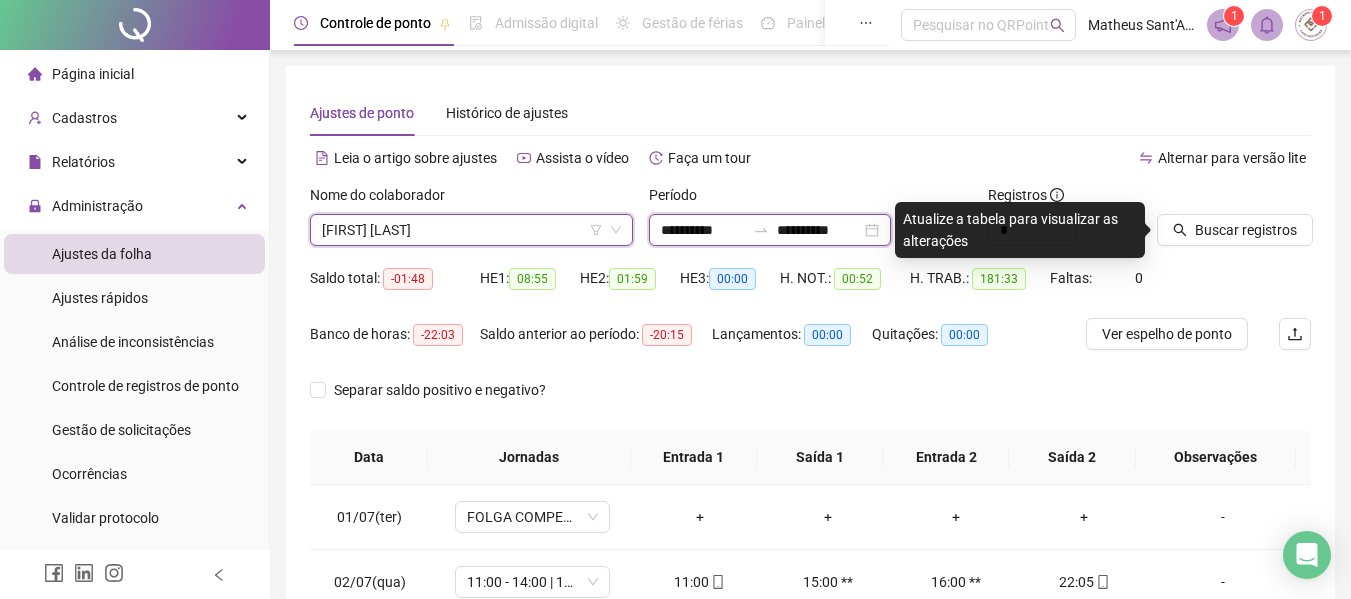 click on "**********" at bounding box center [703, 230] 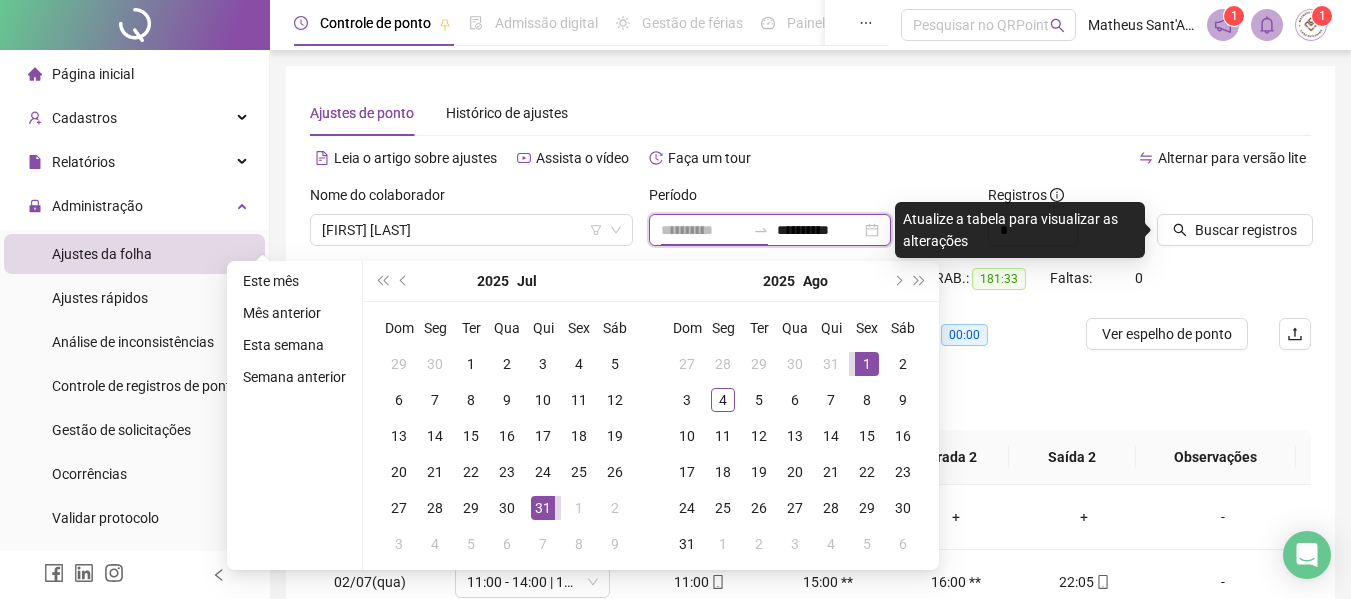 type on "**********" 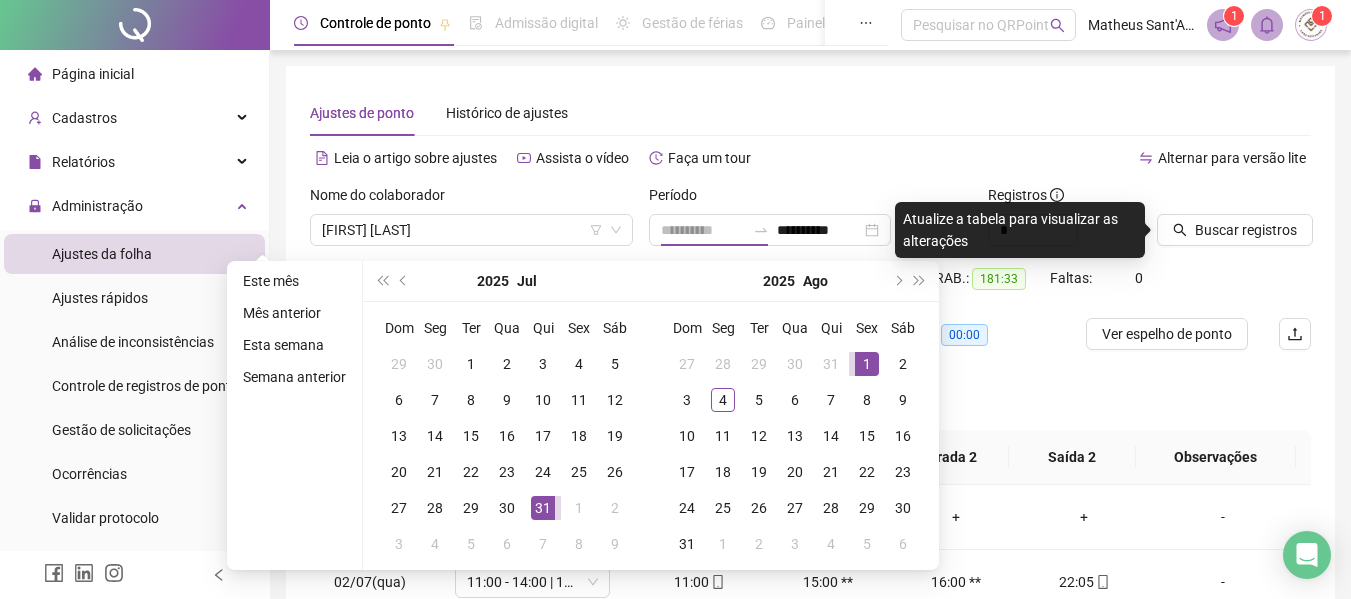 click on "1" at bounding box center (867, 364) 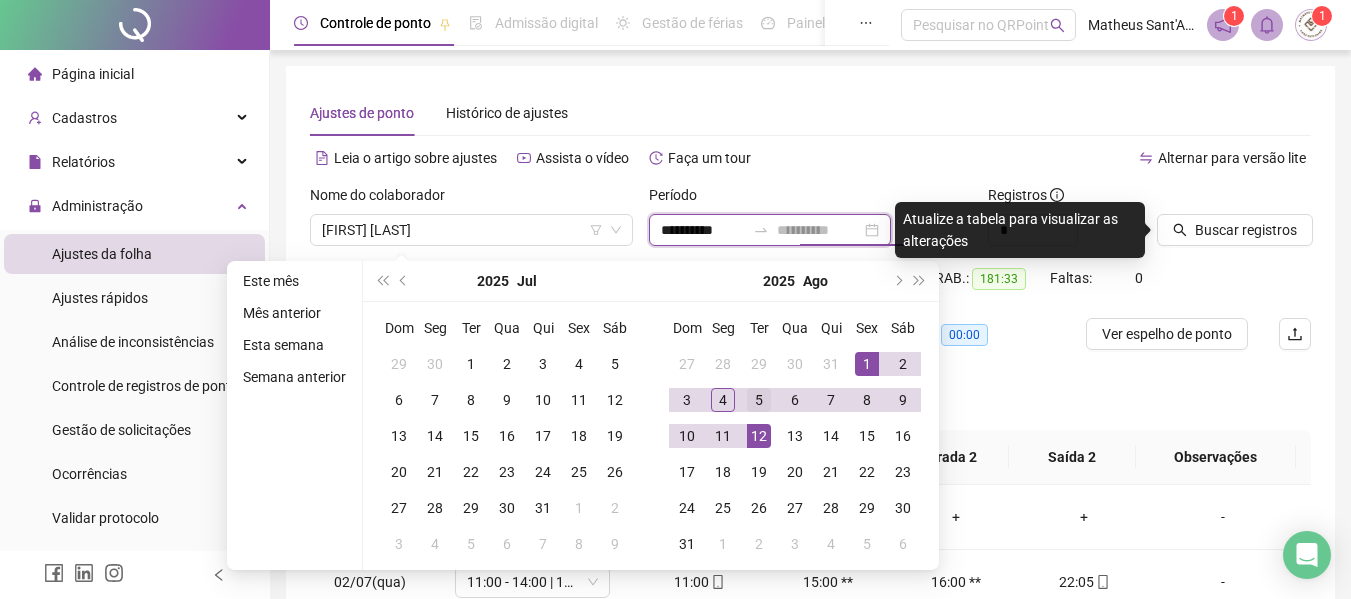 type on "**********" 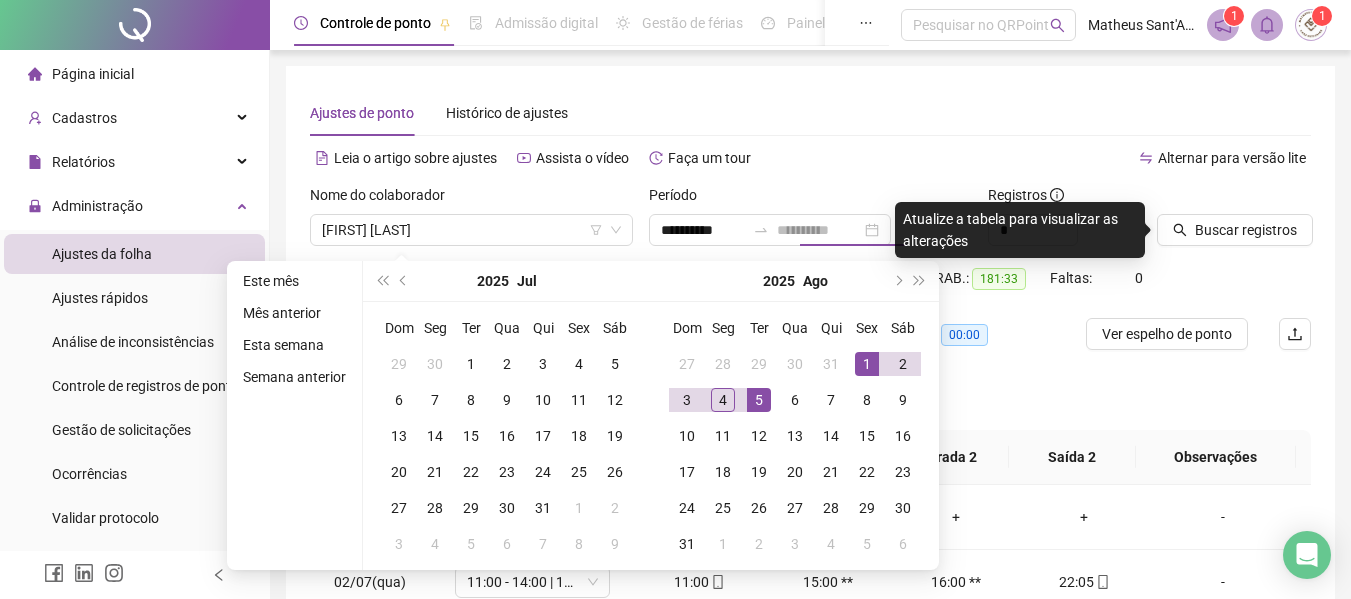 click on "5" at bounding box center (759, 400) 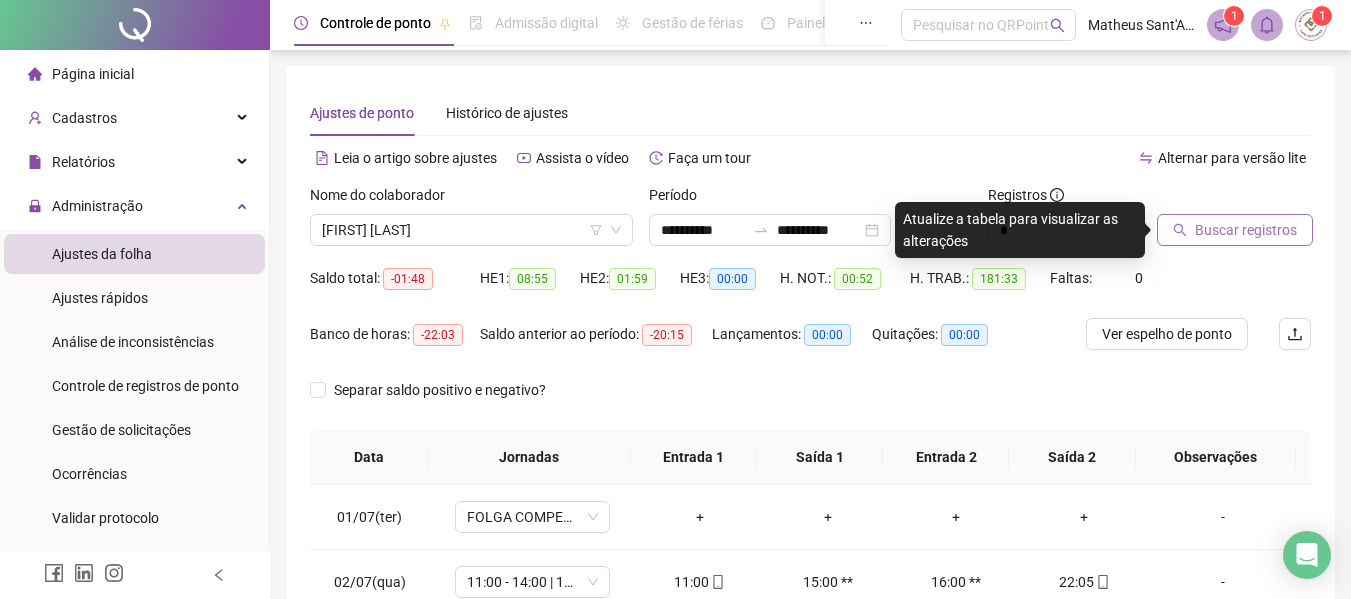 click on "Buscar registros" at bounding box center [1246, 230] 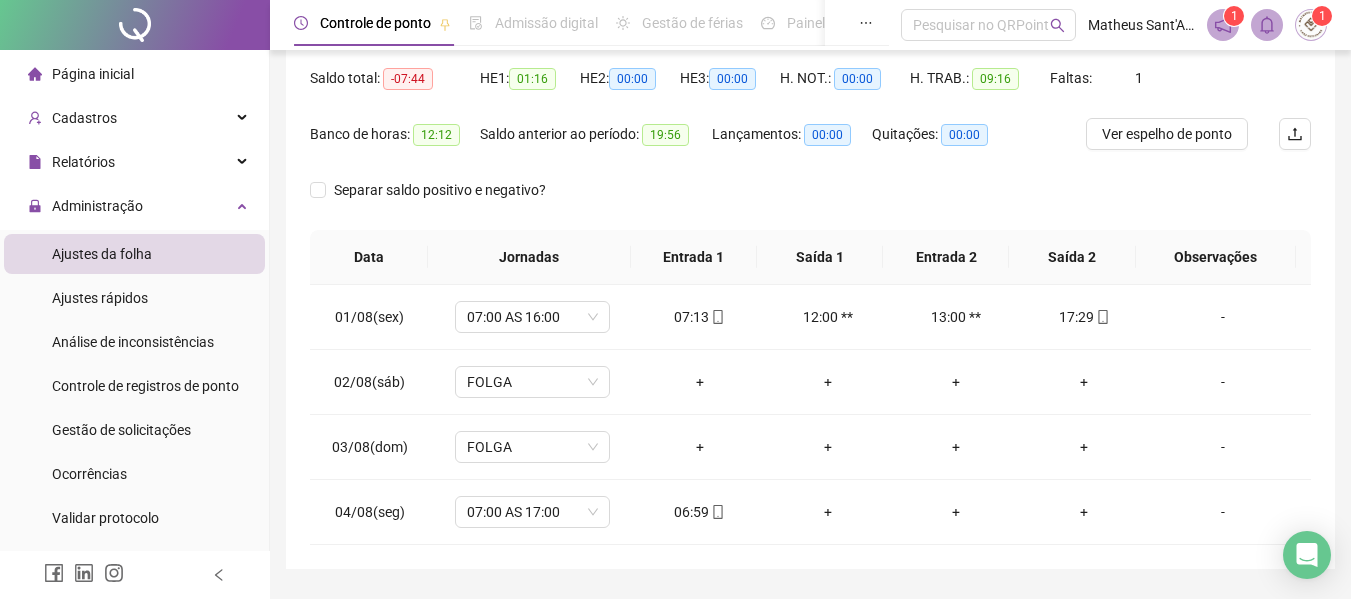 scroll, scrollTop: 0, scrollLeft: 0, axis: both 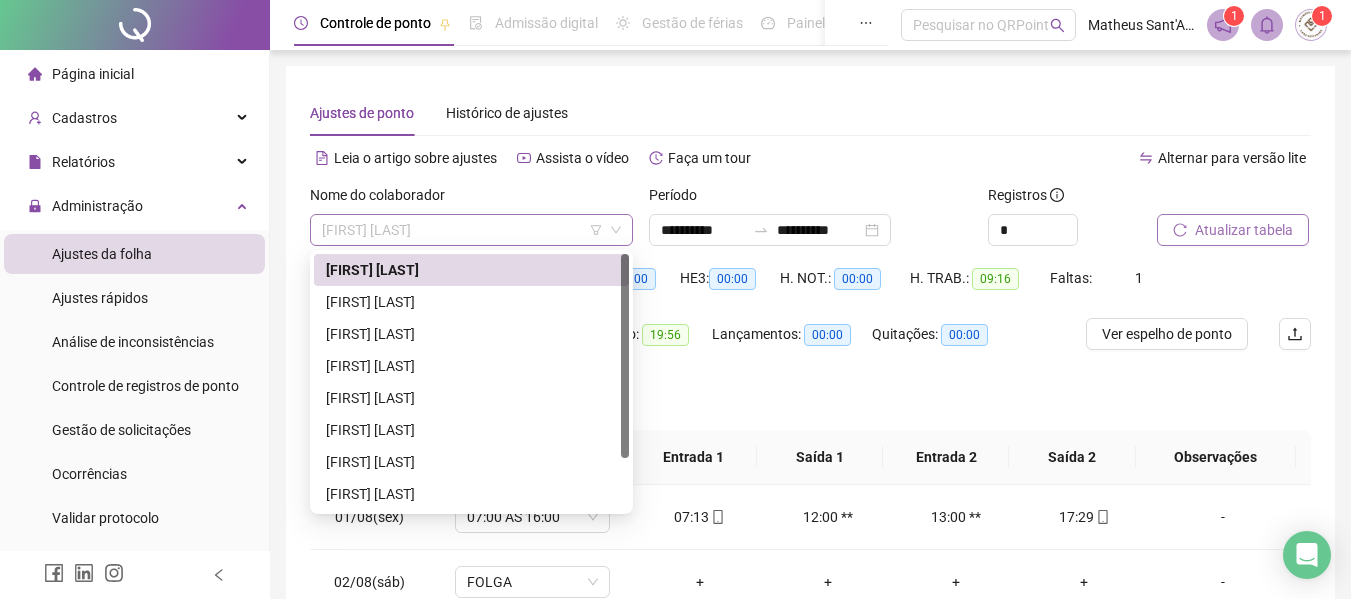 click on "[FIRST] [LAST]" at bounding box center (471, 230) 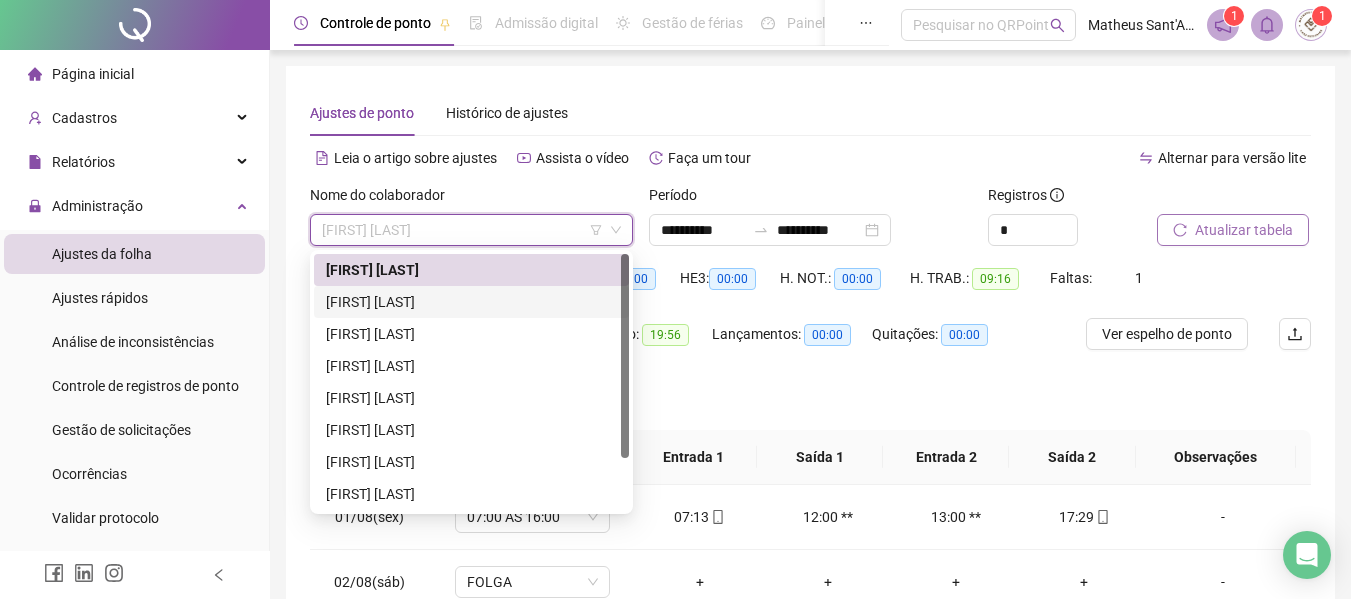 click on "[FIRST] [LAST]" at bounding box center (471, 302) 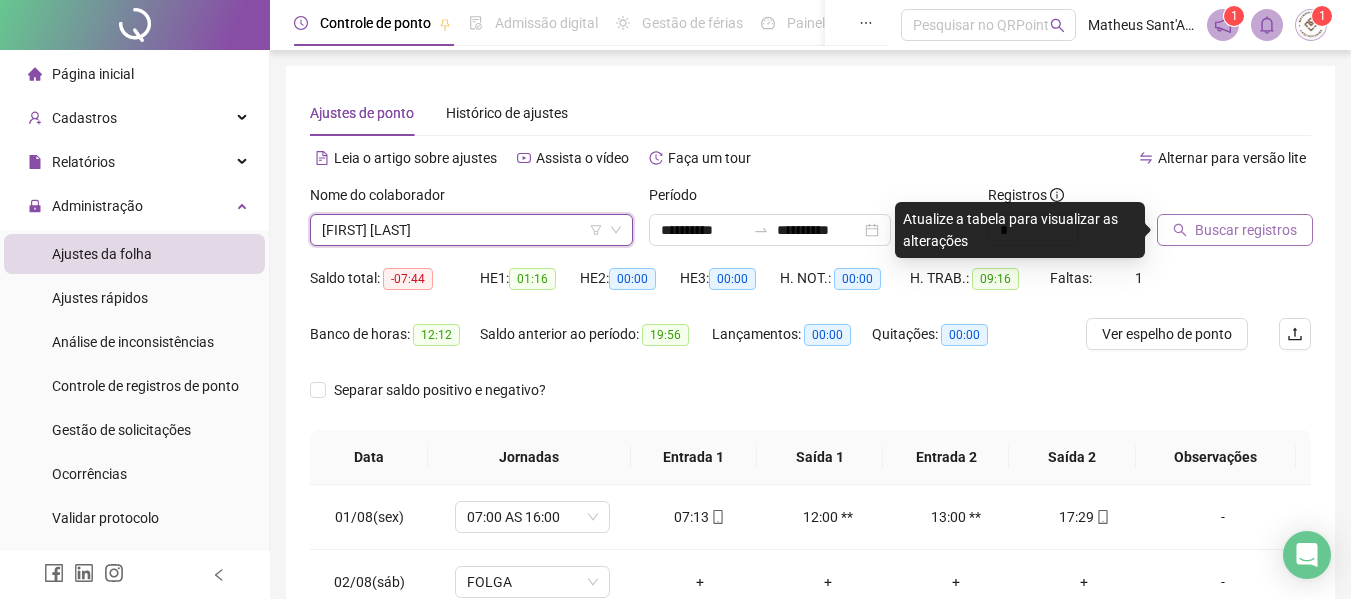 click on "Buscar registros" at bounding box center (1246, 230) 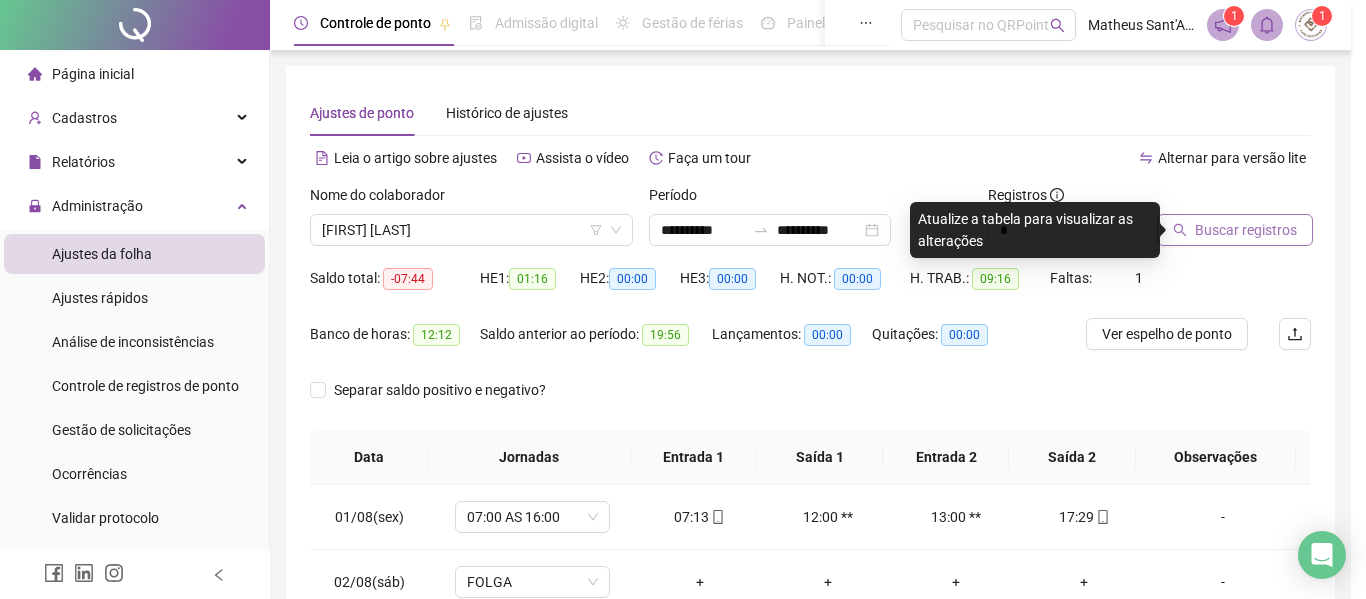 click on "**********" at bounding box center [675, 299] 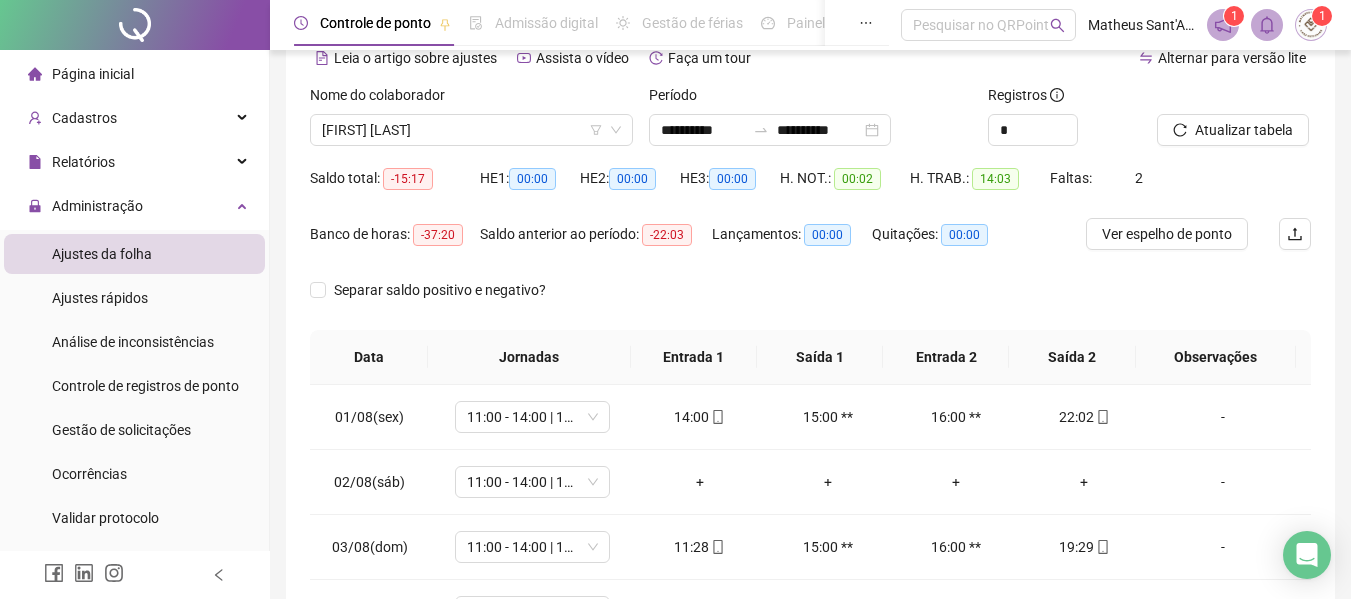 scroll, scrollTop: 256, scrollLeft: 0, axis: vertical 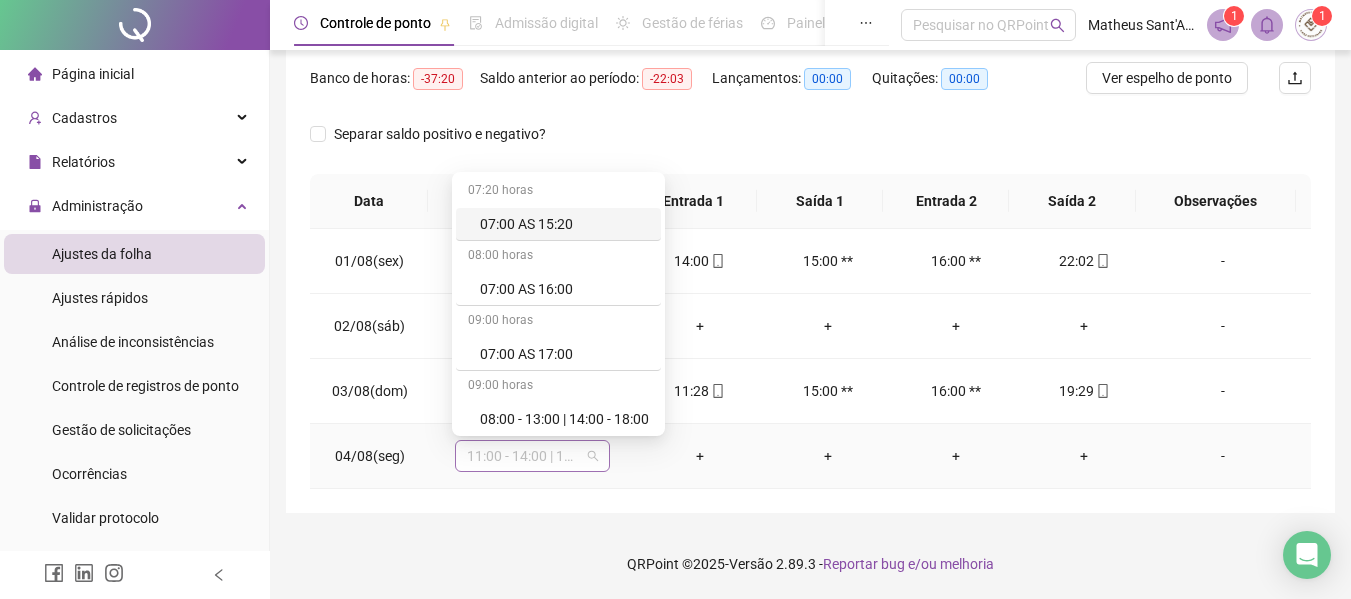 click on "11:00 - 14:00 | 15:00 - 19:20" at bounding box center (532, 456) 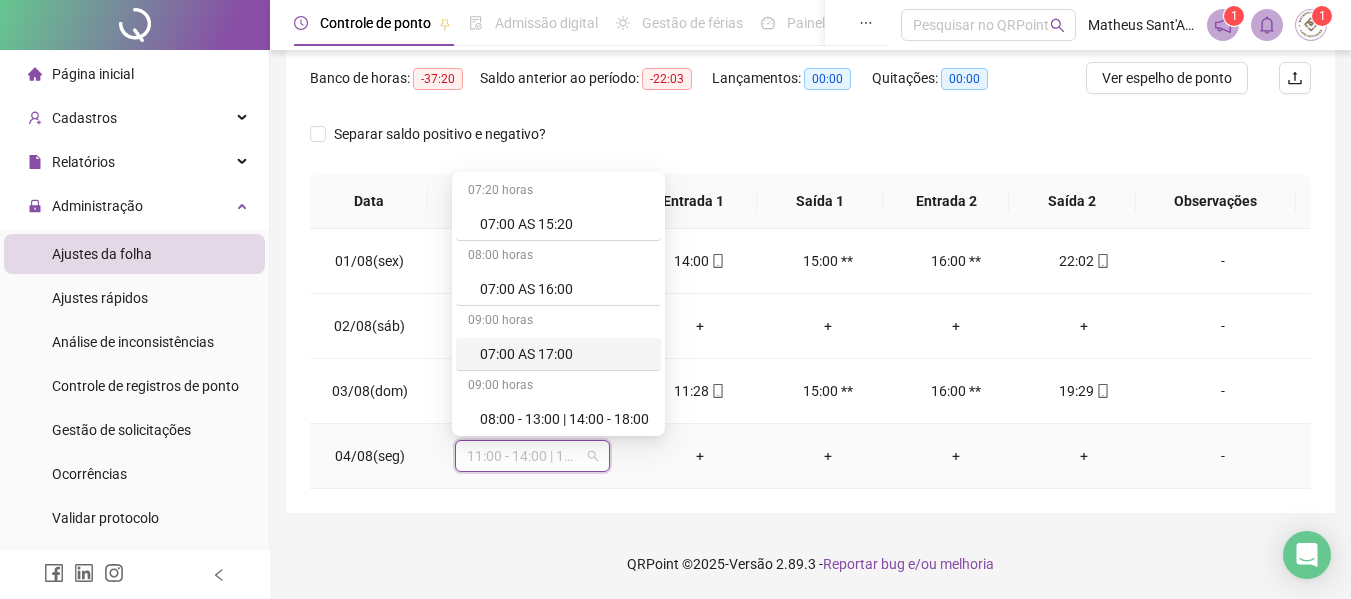 type on "*" 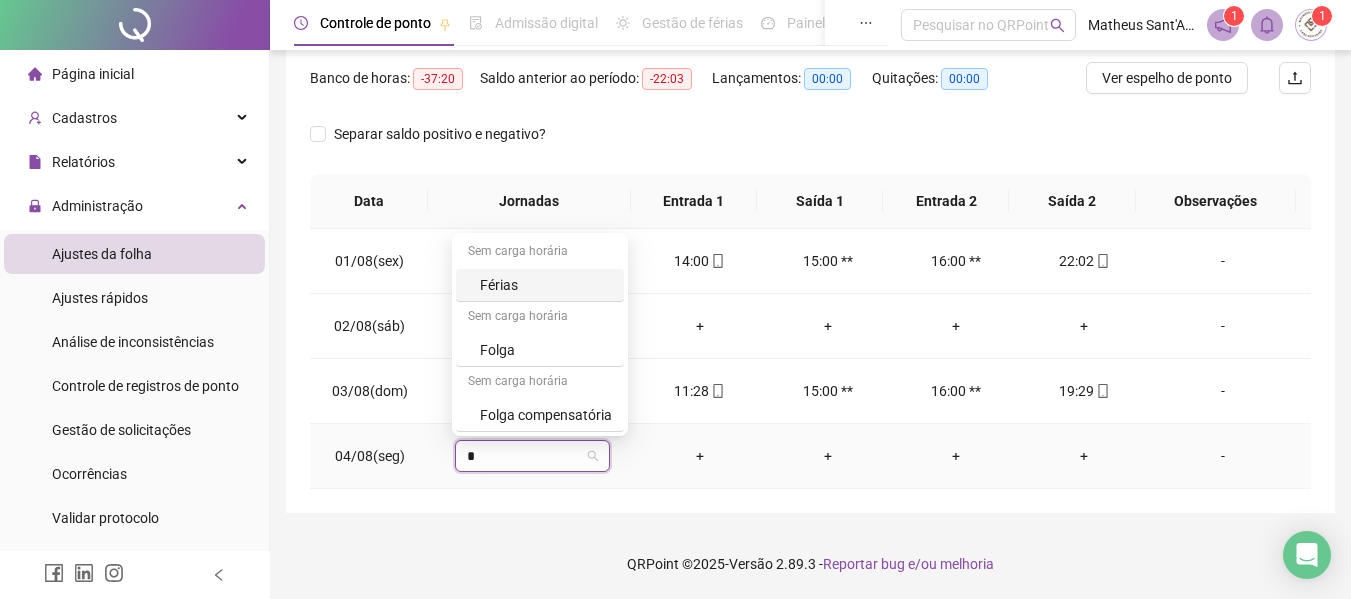 click on "Folga" at bounding box center (546, 350) 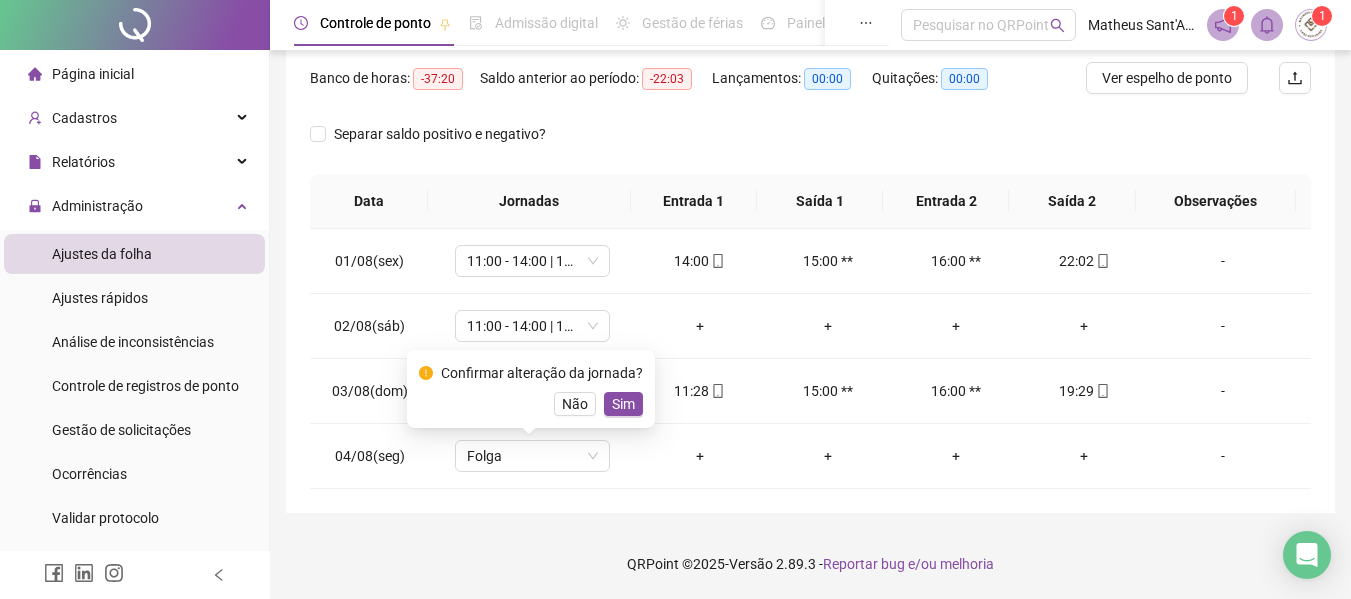 scroll, scrollTop: 56, scrollLeft: 0, axis: vertical 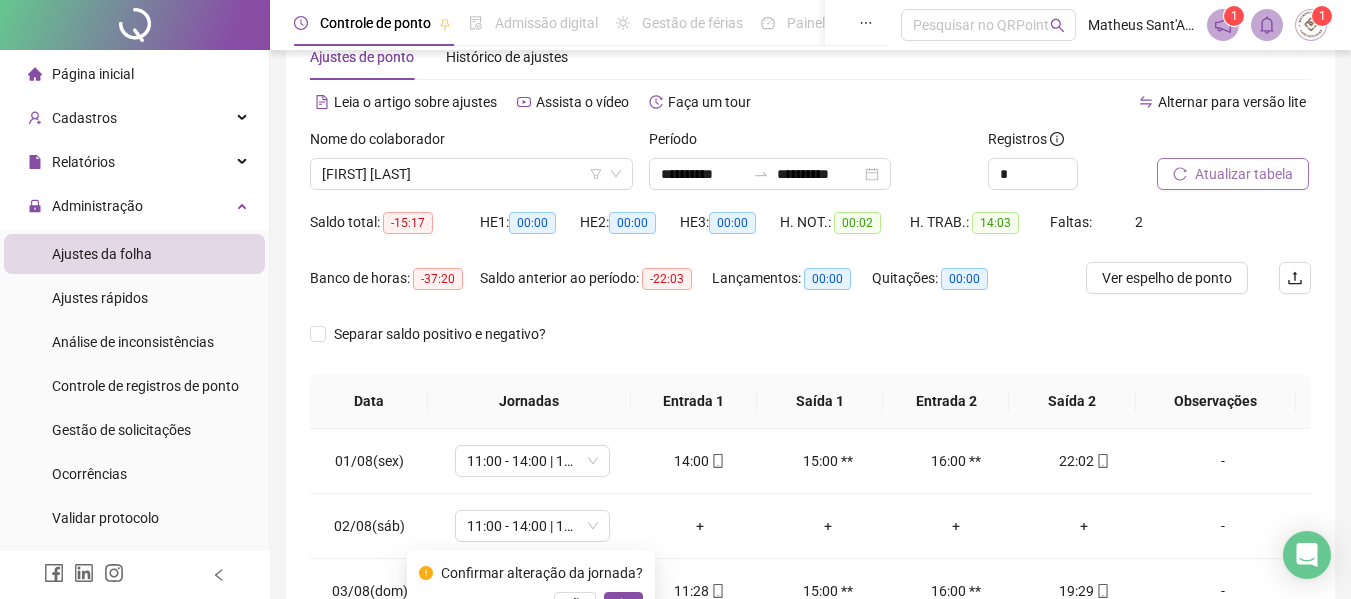 click on "Atualizar tabela" at bounding box center (1244, 174) 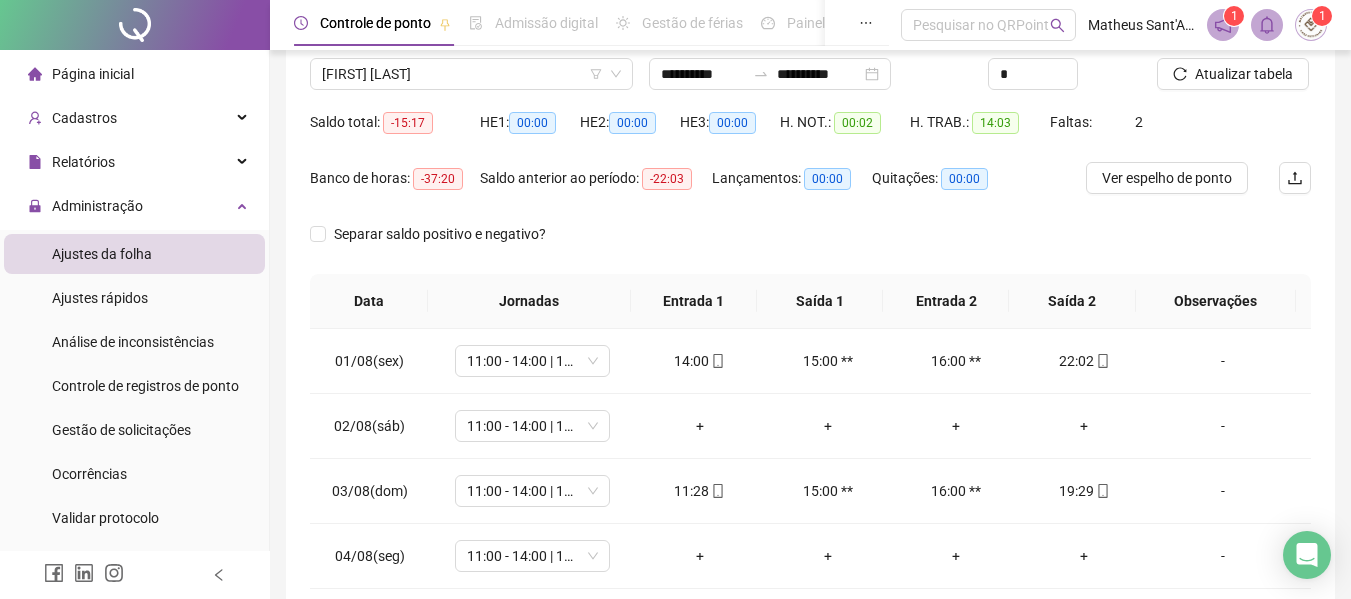 scroll, scrollTop: 256, scrollLeft: 0, axis: vertical 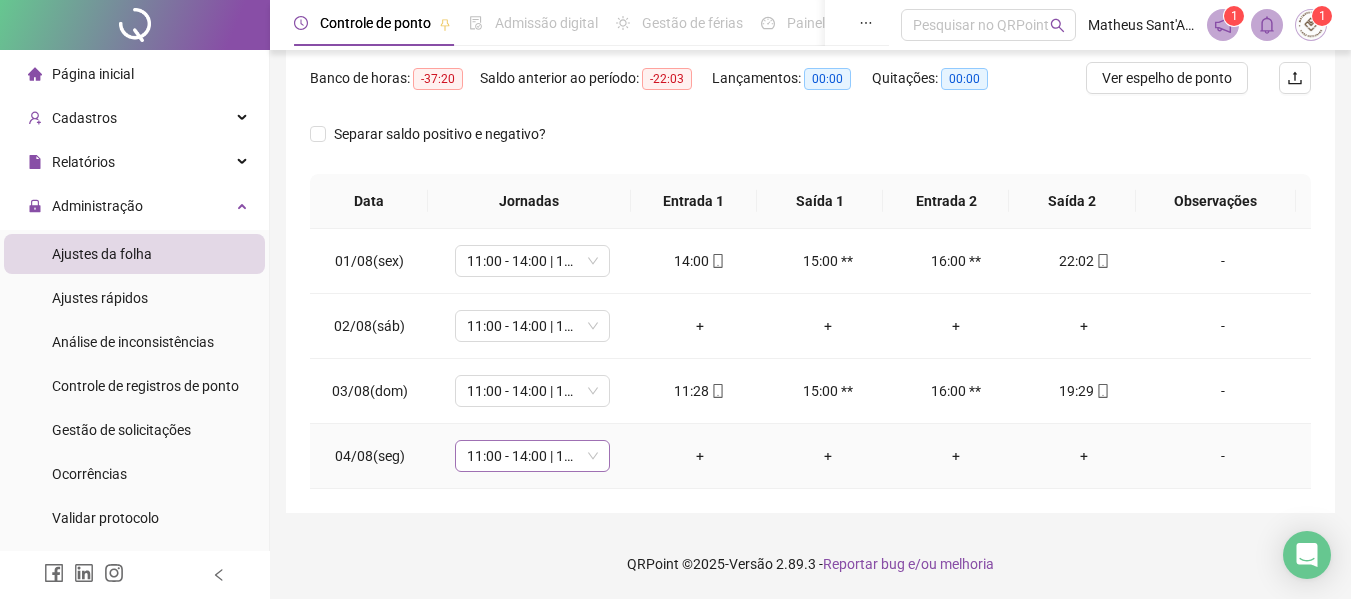click on "11:00 - 14:00 | 15:00 - 19:20" at bounding box center (532, 456) 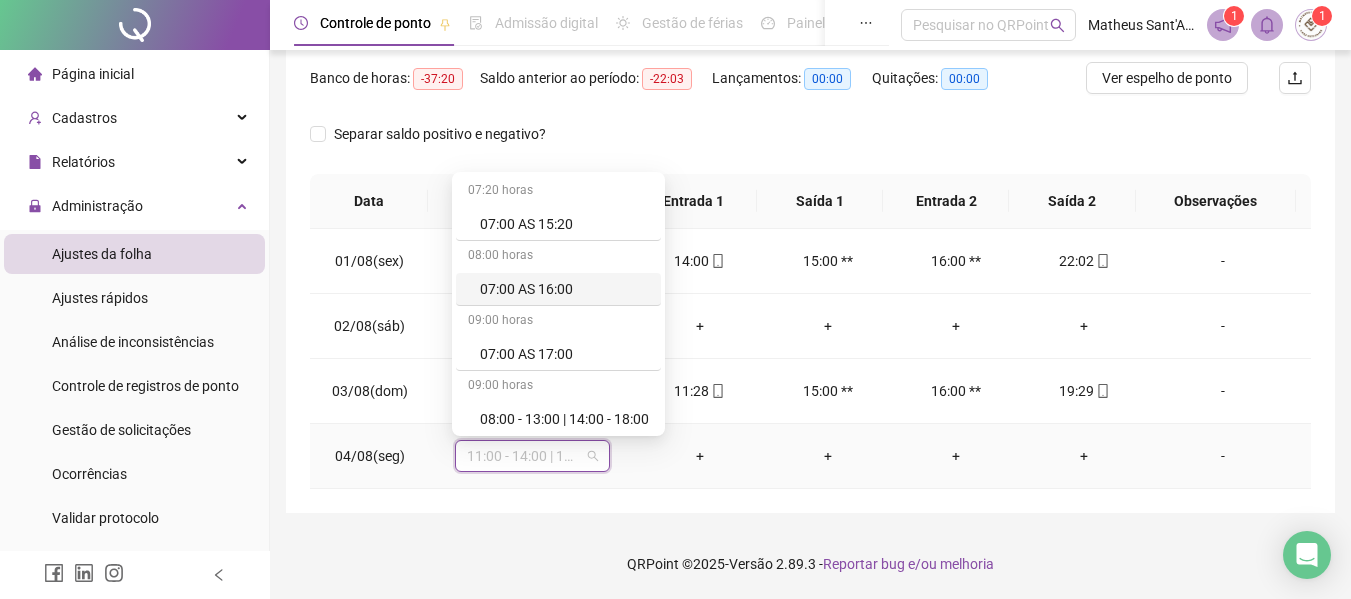 type on "*" 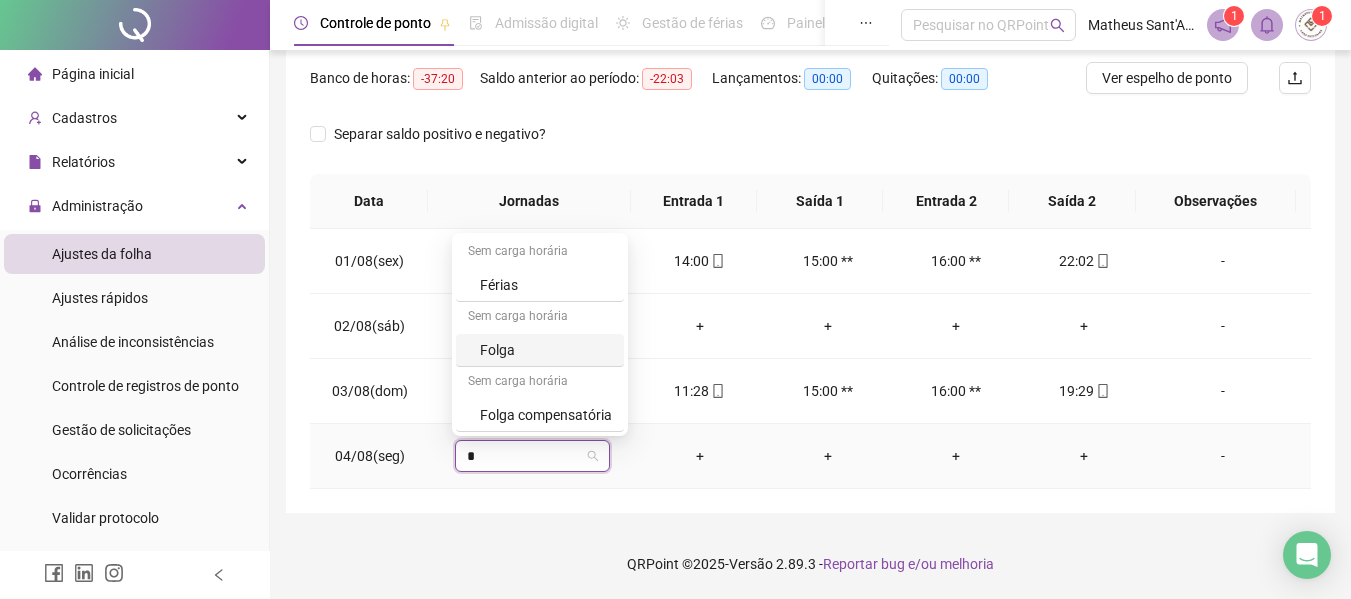 click on "Folga" at bounding box center (546, 350) 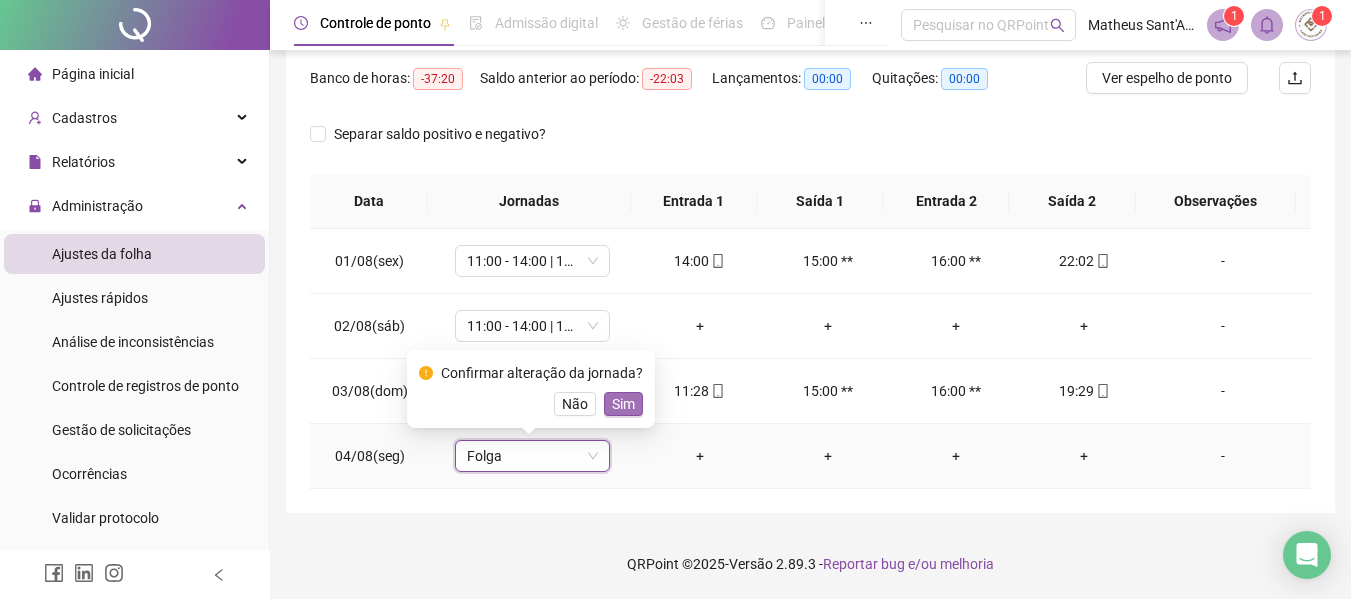 click on "Sim" at bounding box center (623, 404) 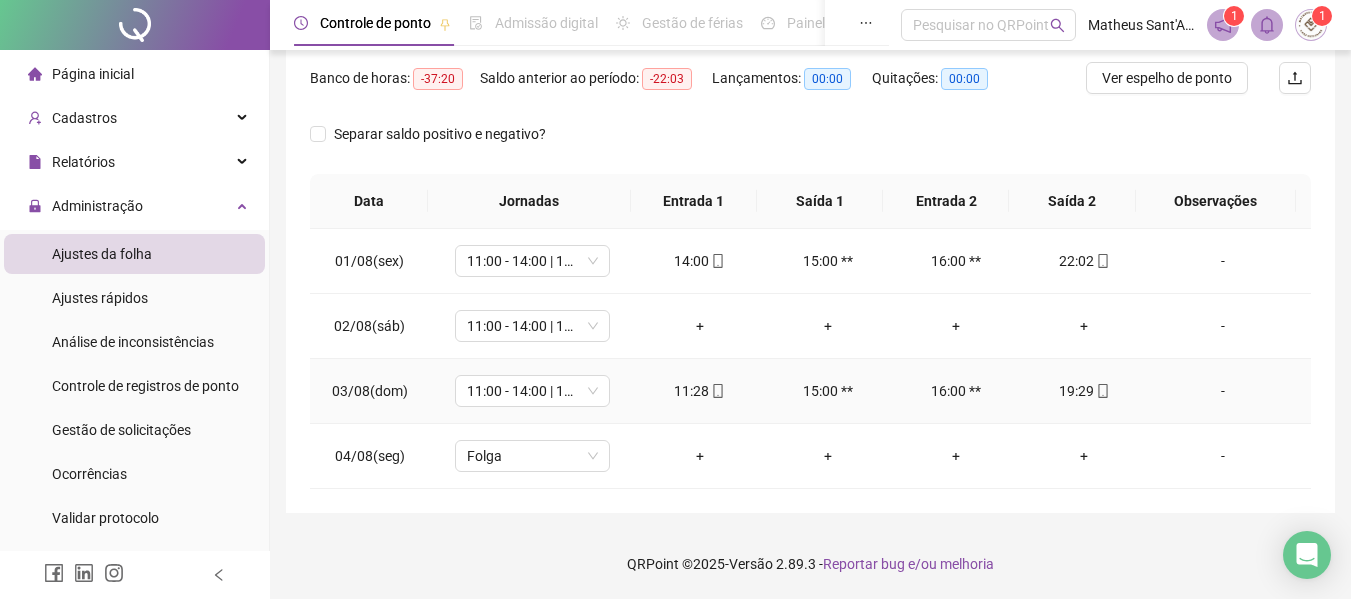 scroll, scrollTop: 0, scrollLeft: 0, axis: both 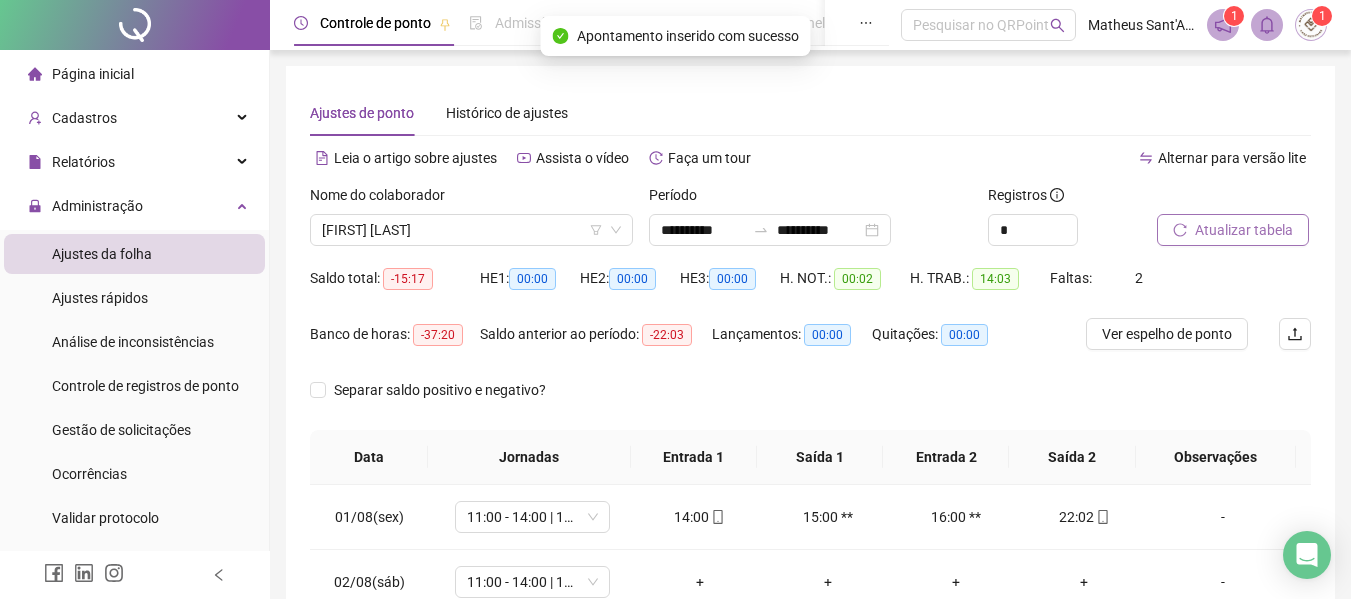 click on "Atualizar tabela" at bounding box center [1244, 230] 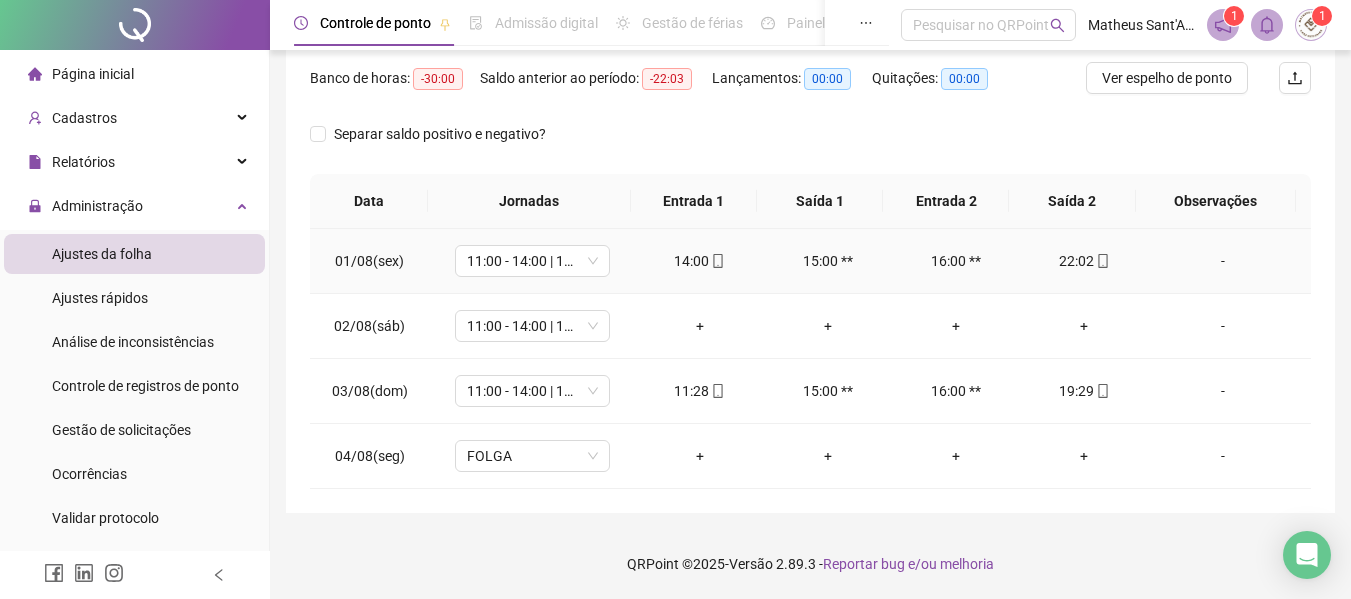 scroll, scrollTop: 56, scrollLeft: 0, axis: vertical 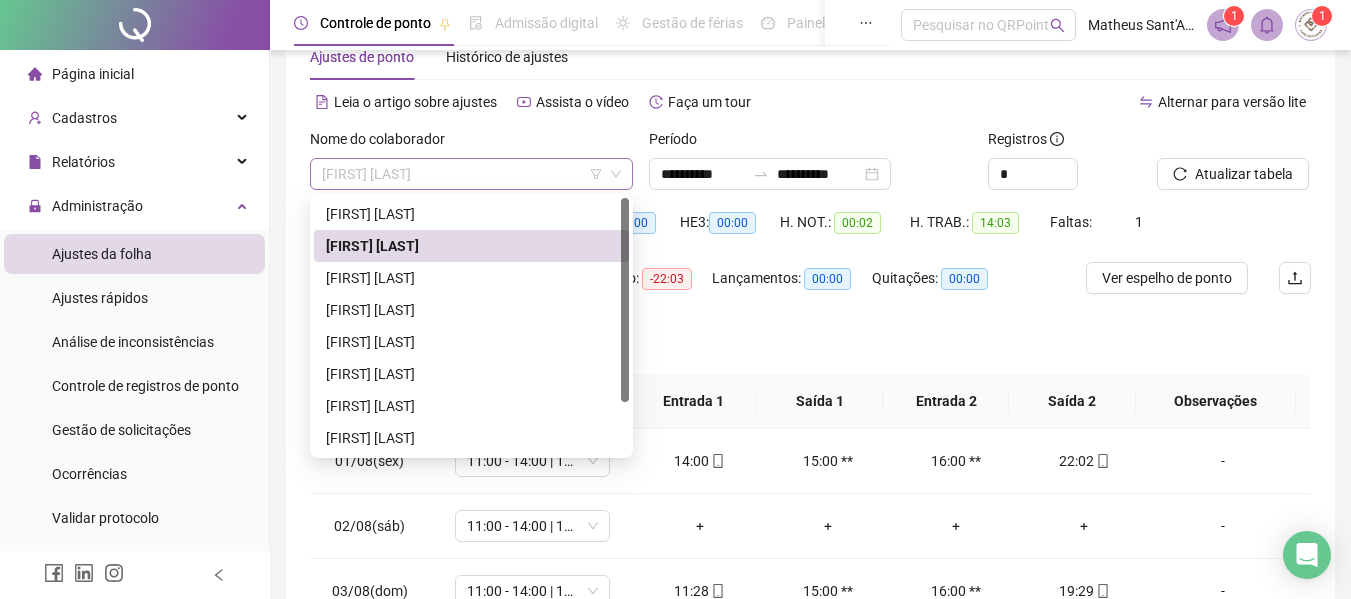 click on "[FIRST] [LAST]" at bounding box center [471, 174] 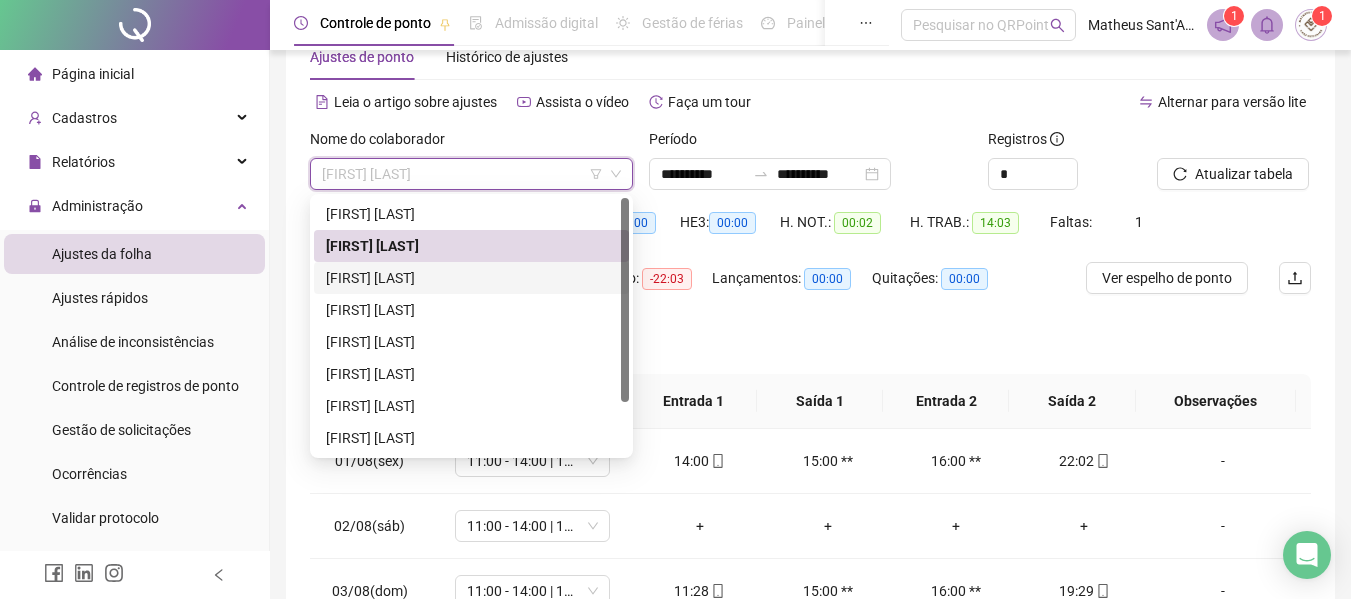 click on "[FIRST] [LAST]" at bounding box center (471, 278) 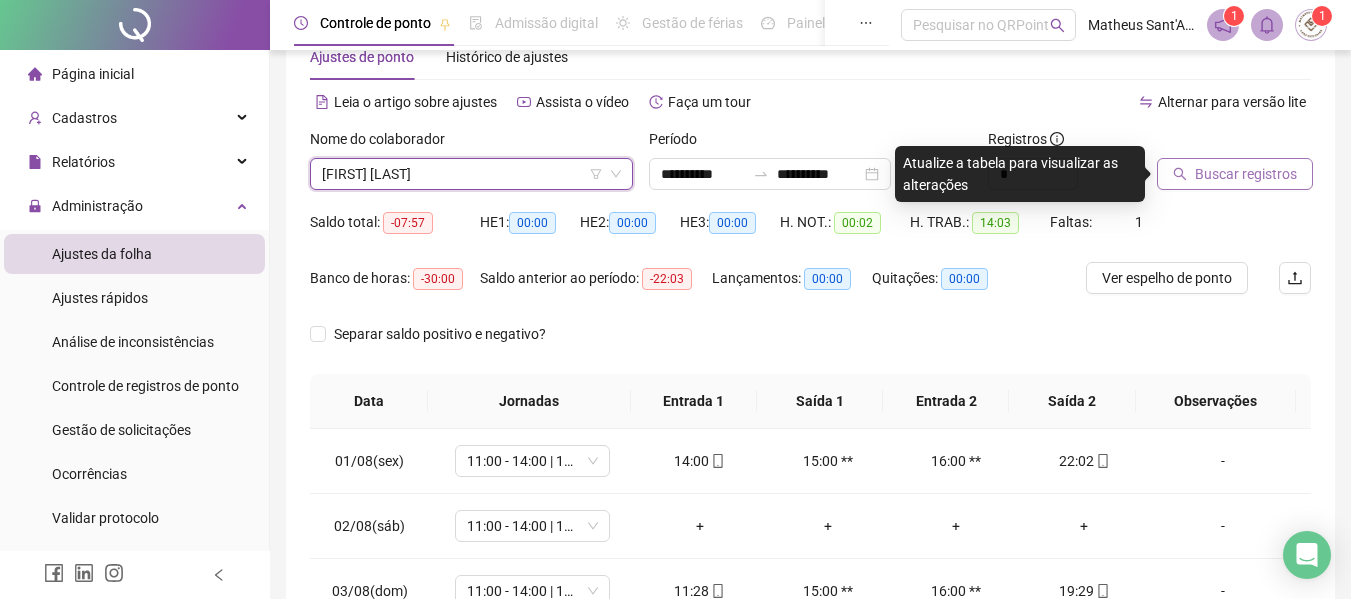 click on "Buscar registros" at bounding box center [1235, 174] 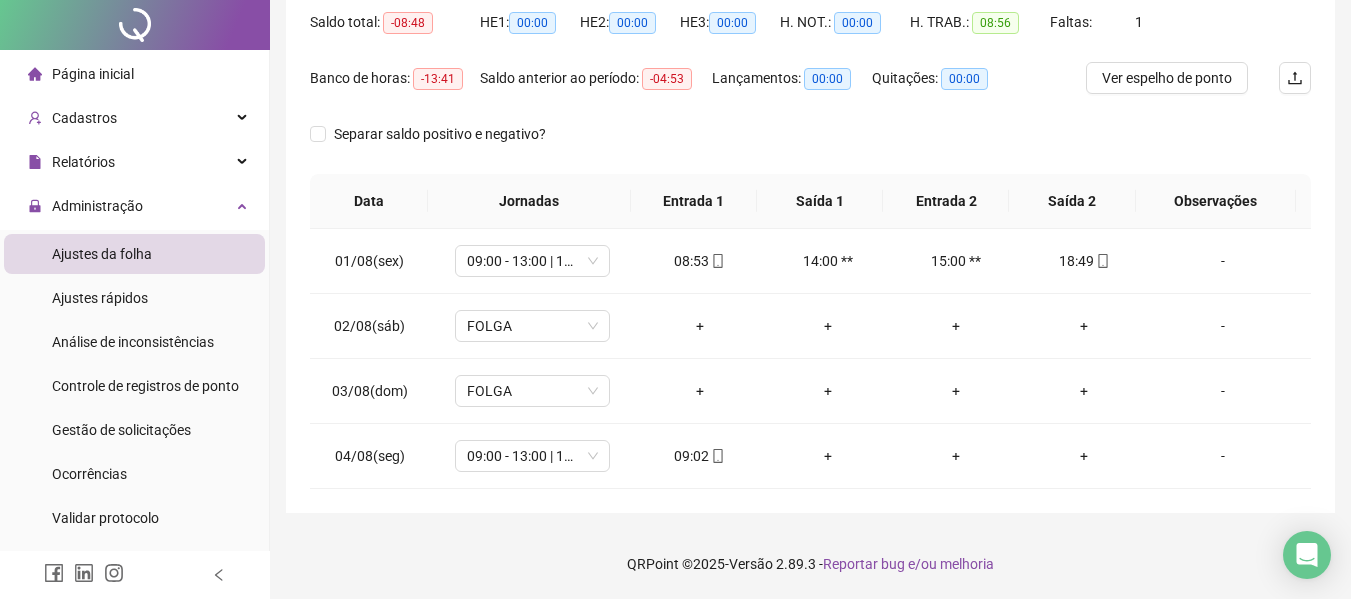 scroll, scrollTop: 0, scrollLeft: 0, axis: both 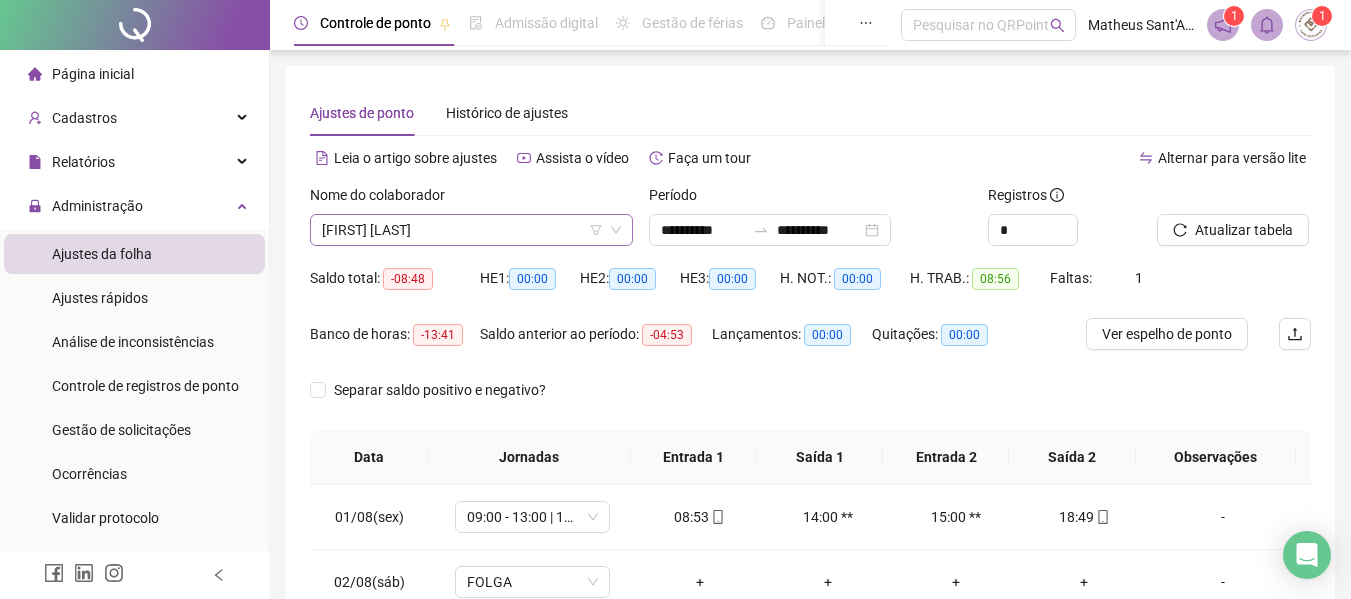 click on "[FIRST] [LAST]" at bounding box center (471, 230) 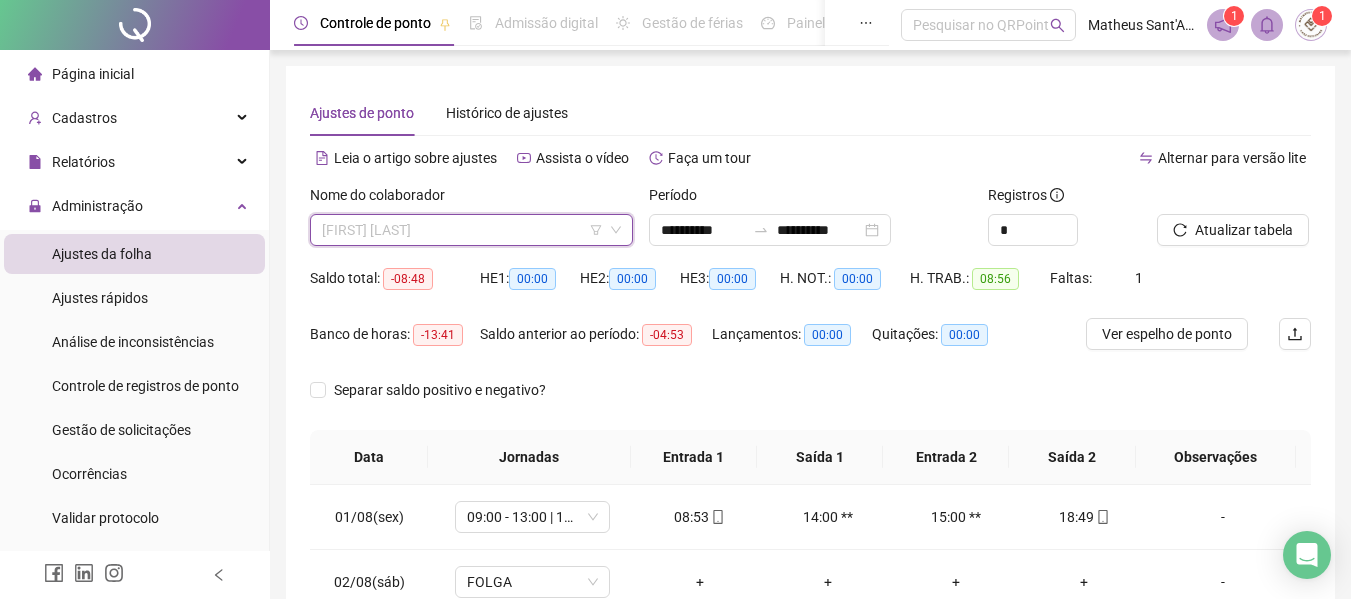 click on "[FIRST] [LAST]" at bounding box center (471, 230) 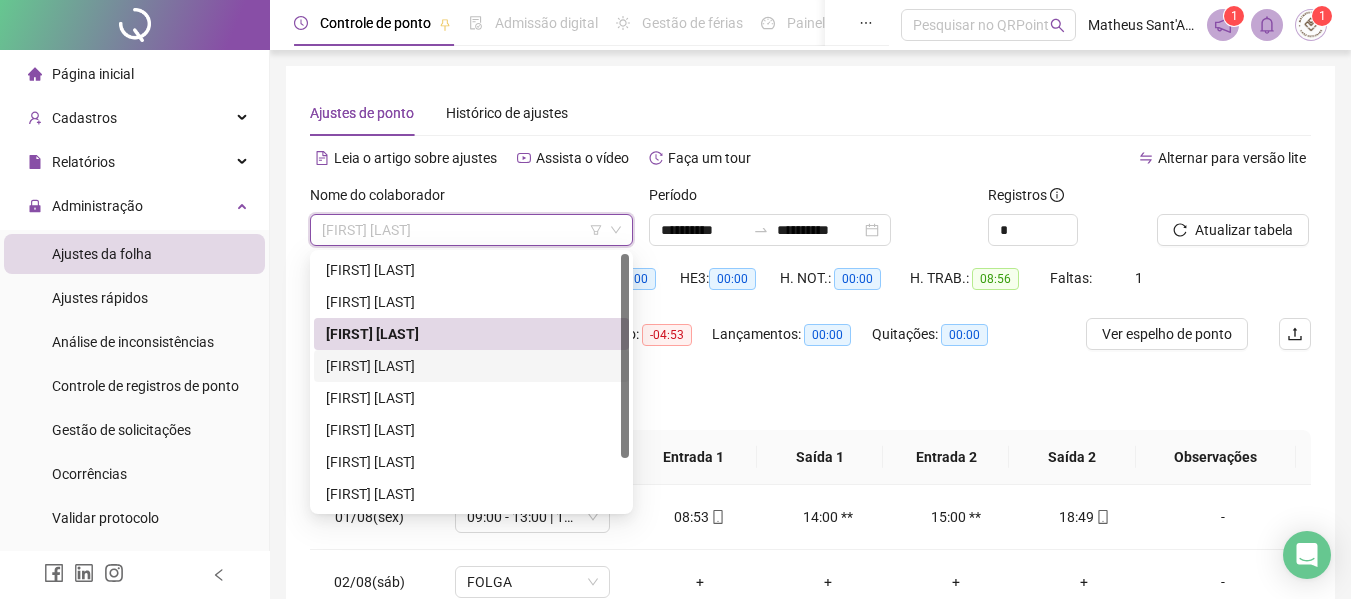 click on "[FIRST] [LAST]" at bounding box center (471, 366) 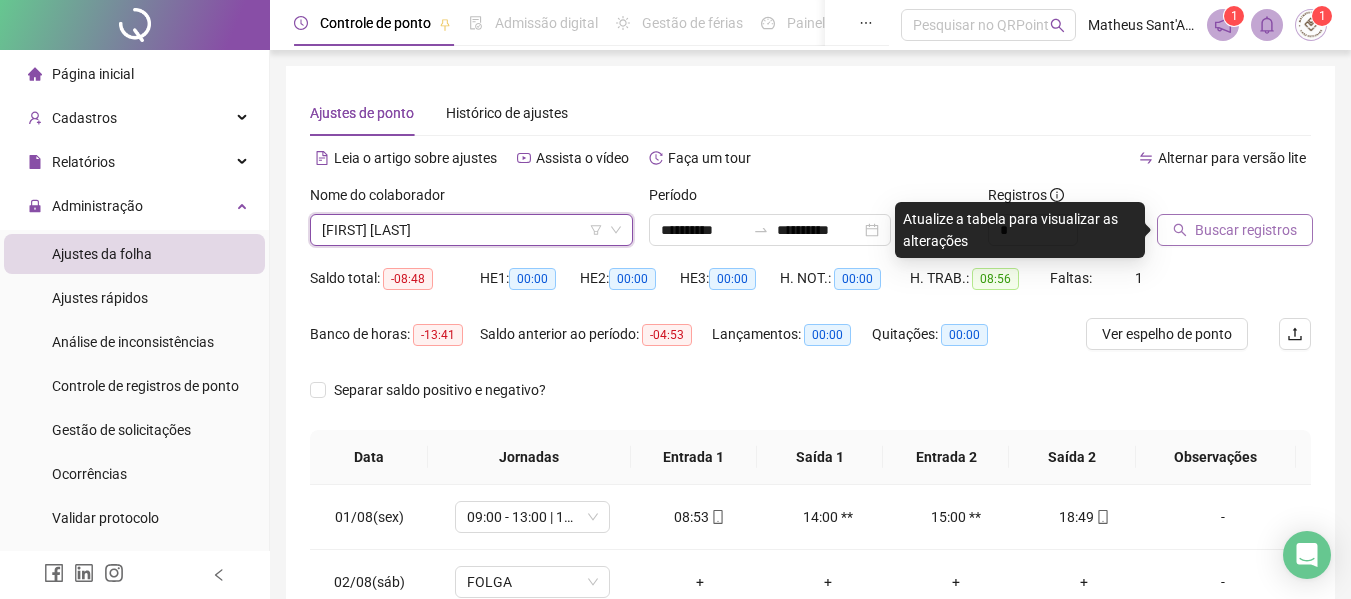 click on "Buscar registros" at bounding box center (1246, 230) 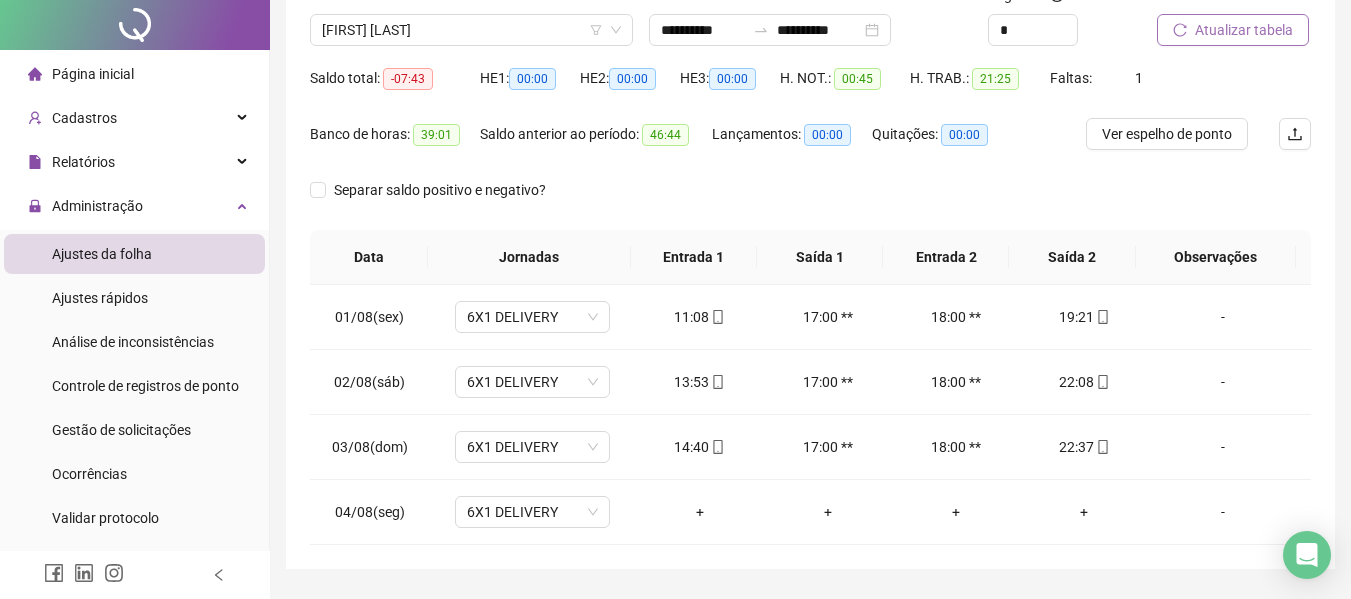 scroll, scrollTop: 0, scrollLeft: 0, axis: both 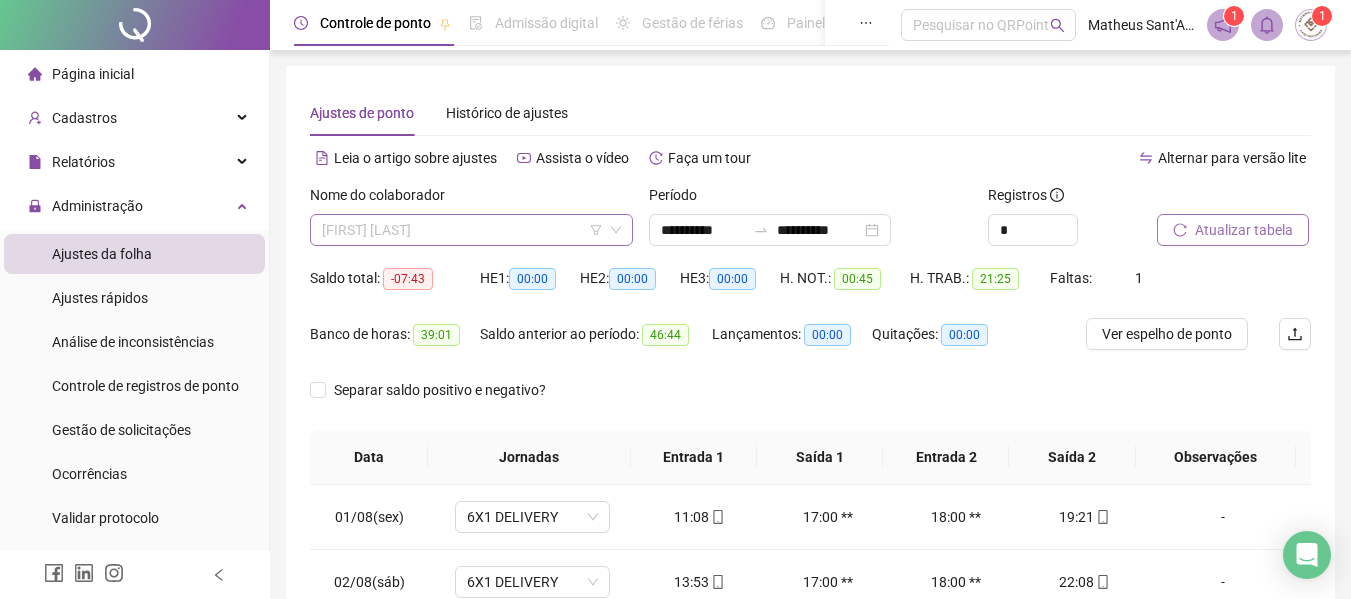click on "[FIRST] [LAST]" at bounding box center [471, 230] 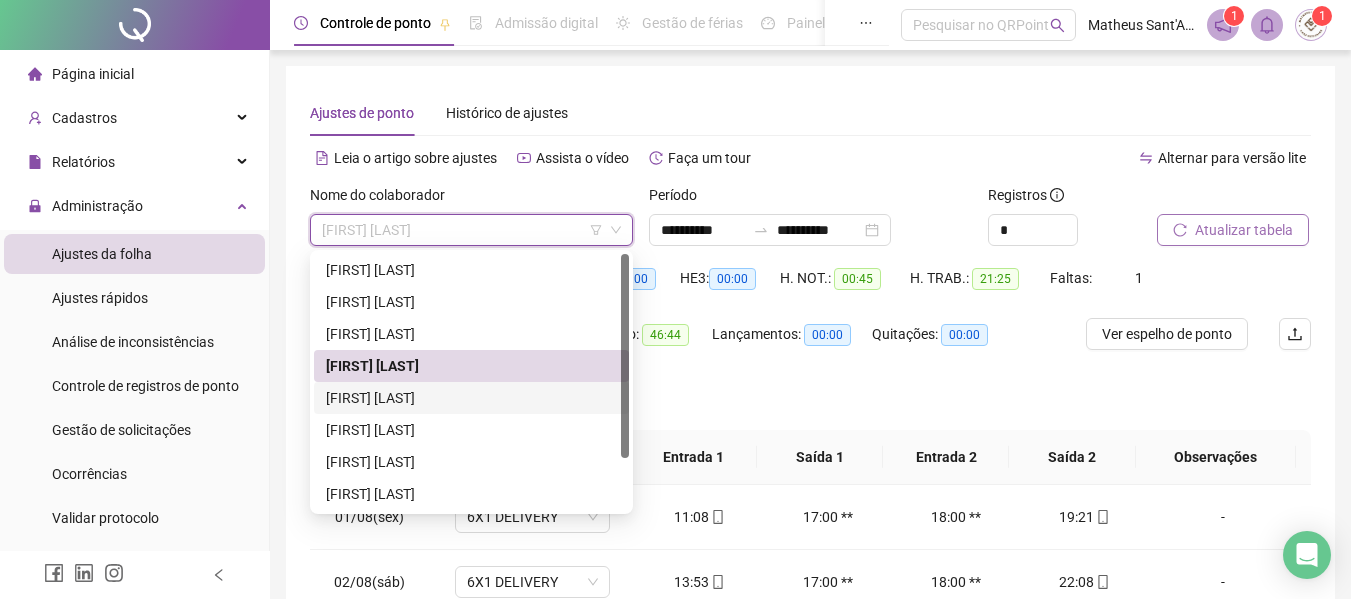 click on "[FIRST] [LAST]" at bounding box center (471, 398) 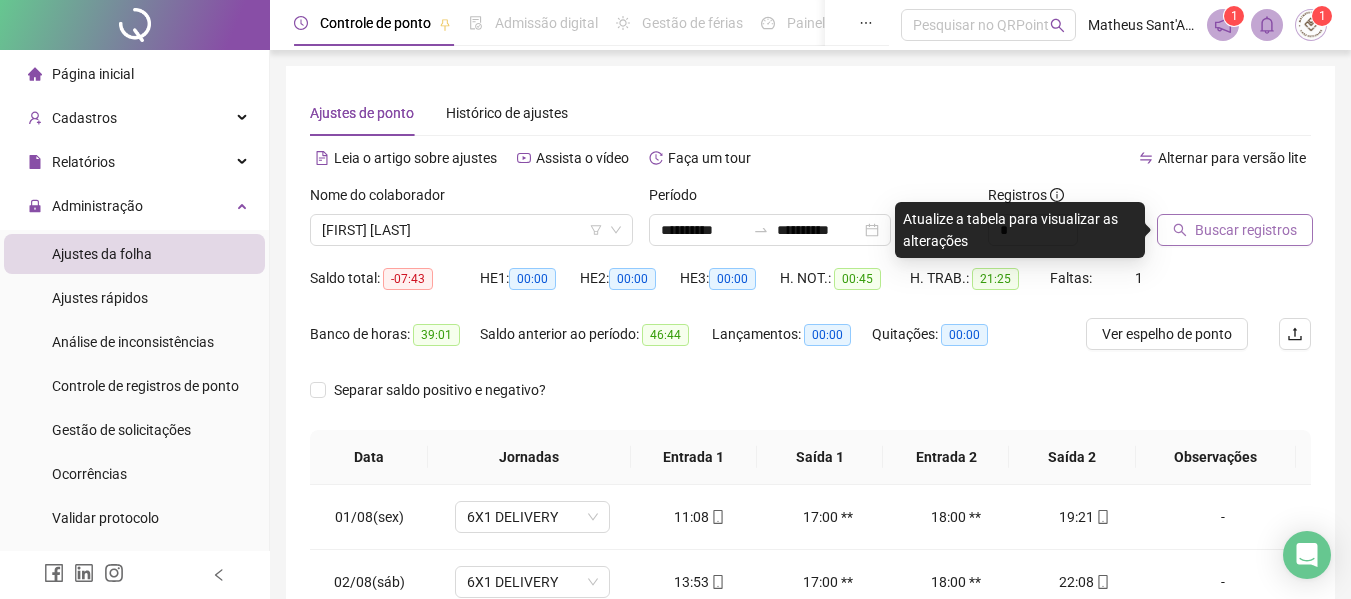 click on "Buscar registros" at bounding box center (1246, 230) 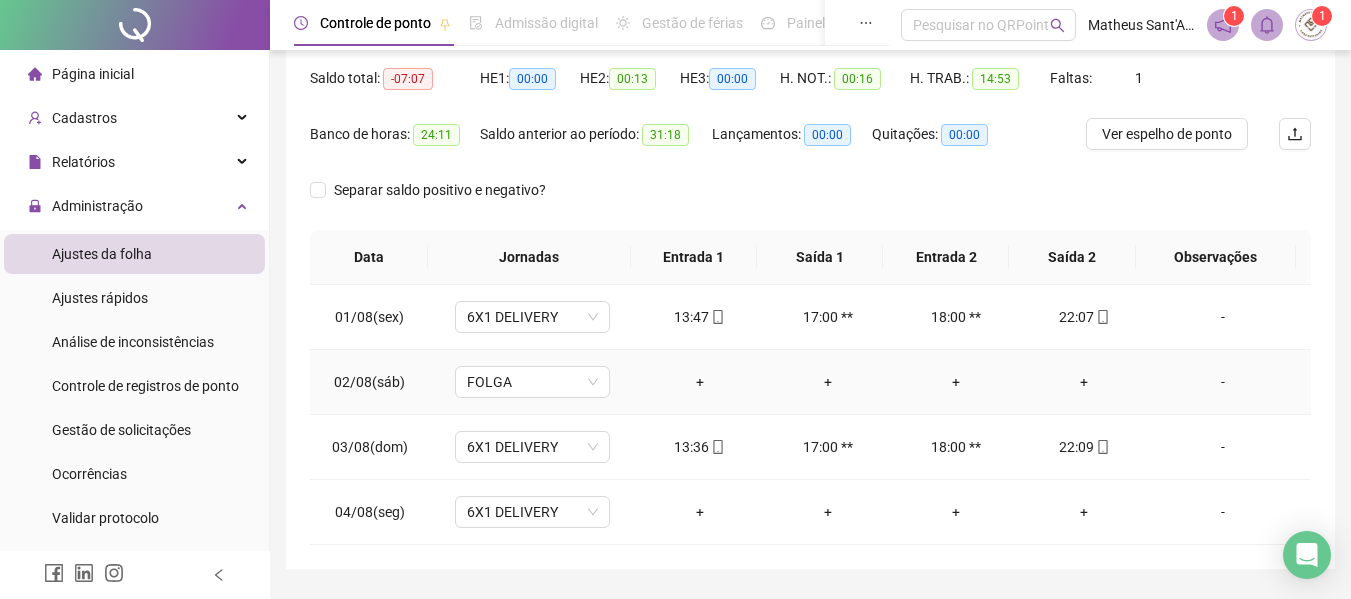 scroll, scrollTop: 0, scrollLeft: 0, axis: both 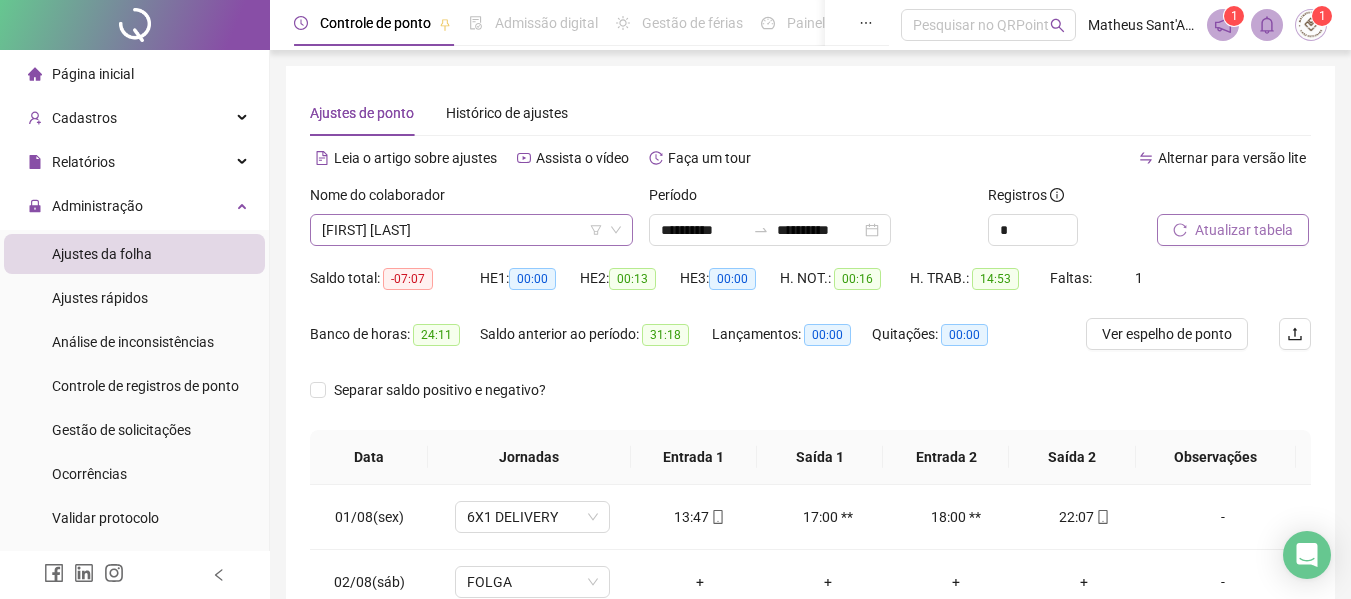 click on "[FIRST] [LAST]" at bounding box center (471, 230) 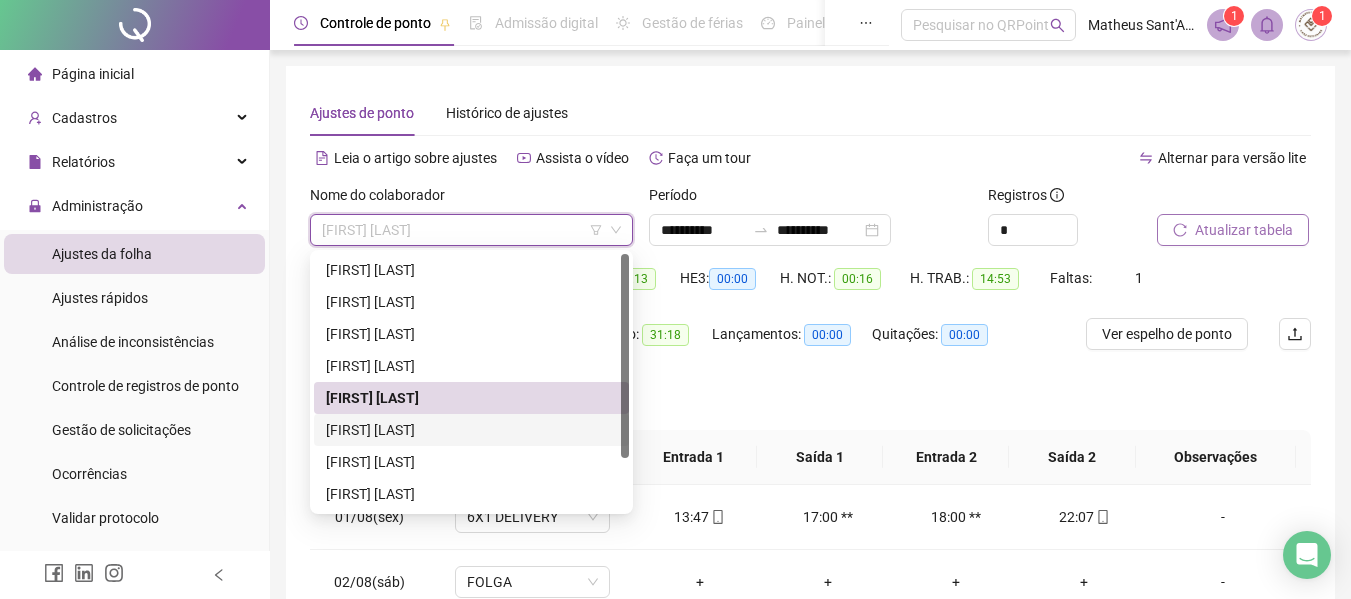 click on "[FIRST] [LAST]" at bounding box center (471, 430) 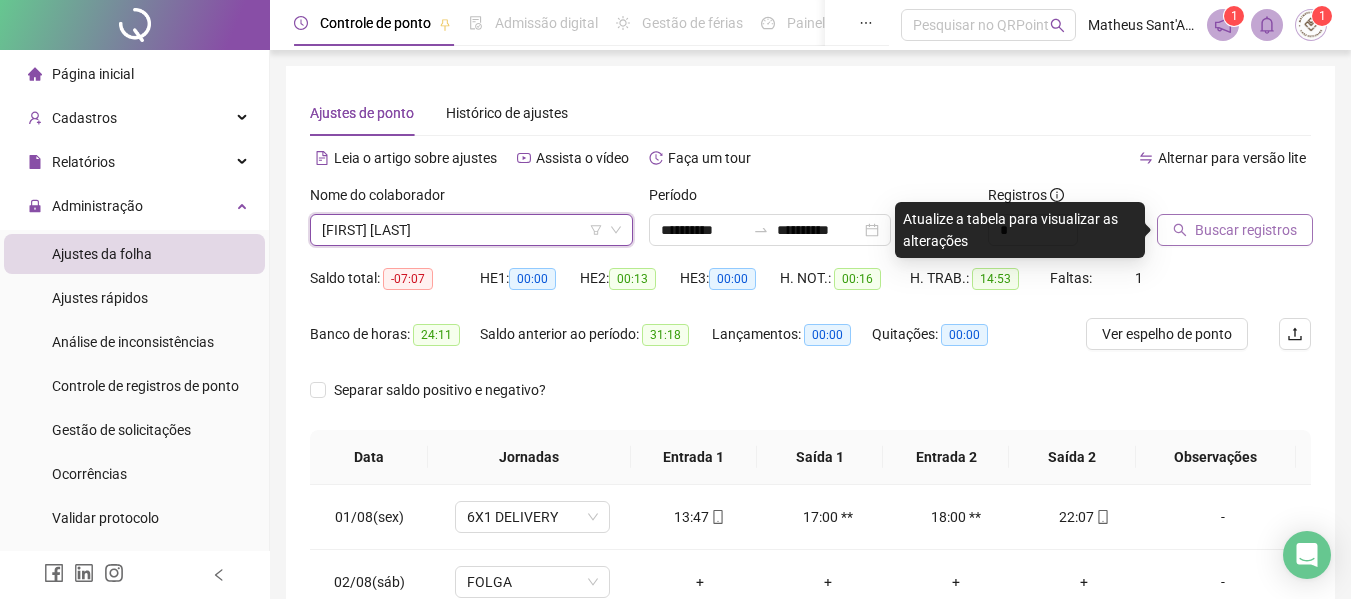 click on "Buscar registros" at bounding box center (1235, 230) 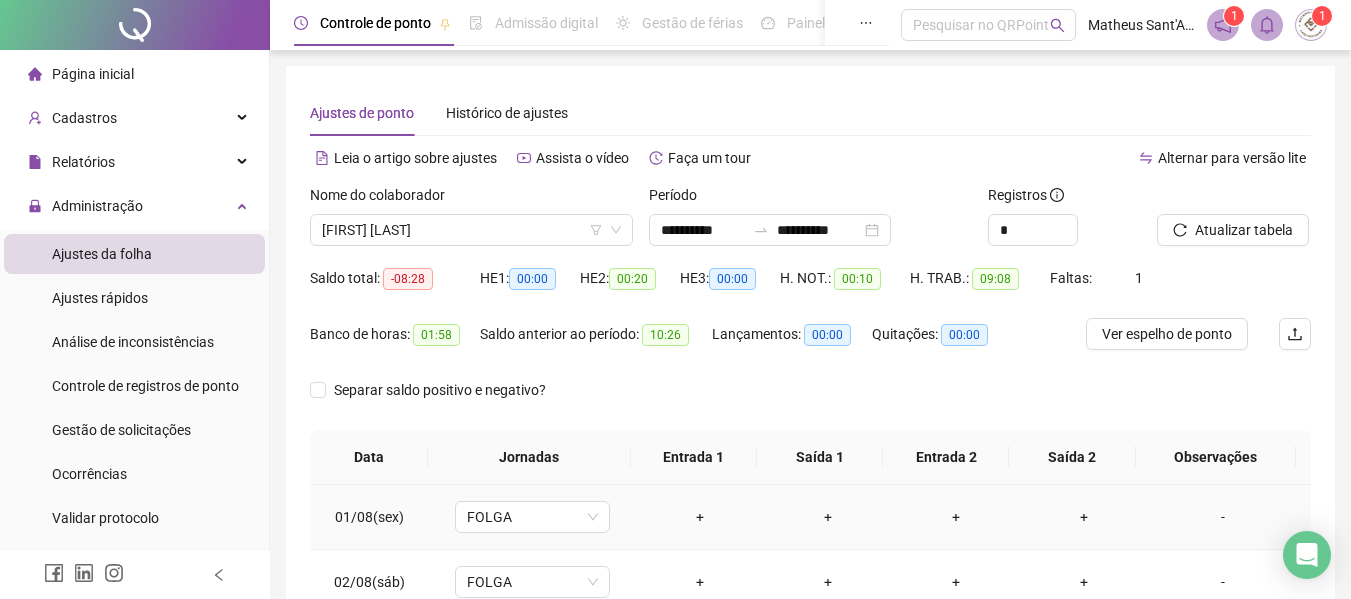 scroll, scrollTop: 200, scrollLeft: 0, axis: vertical 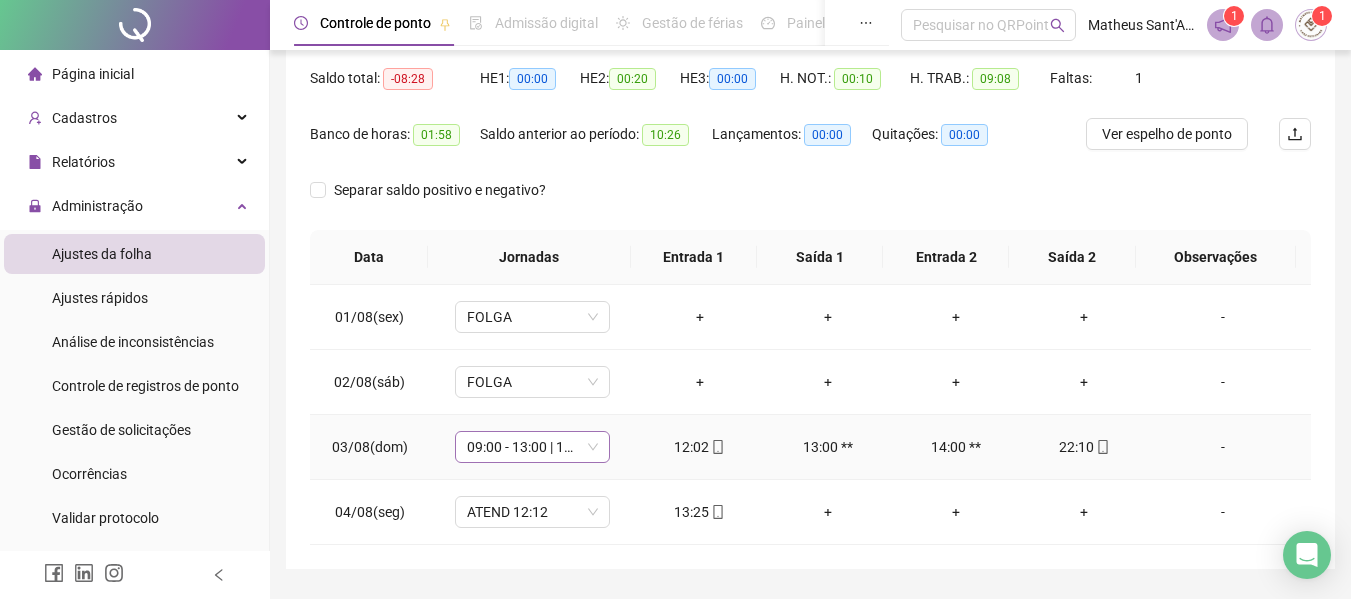 click on "09:00 - 13:00 | 14:00 - 18:48" at bounding box center (532, 447) 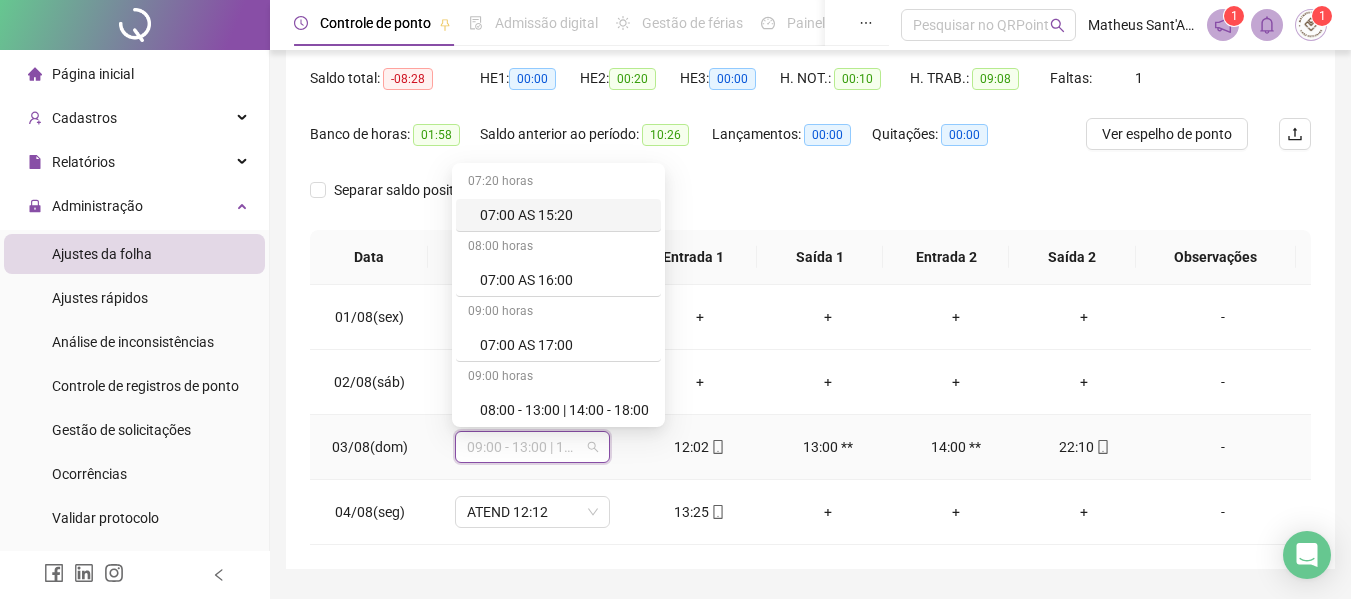 type on "*" 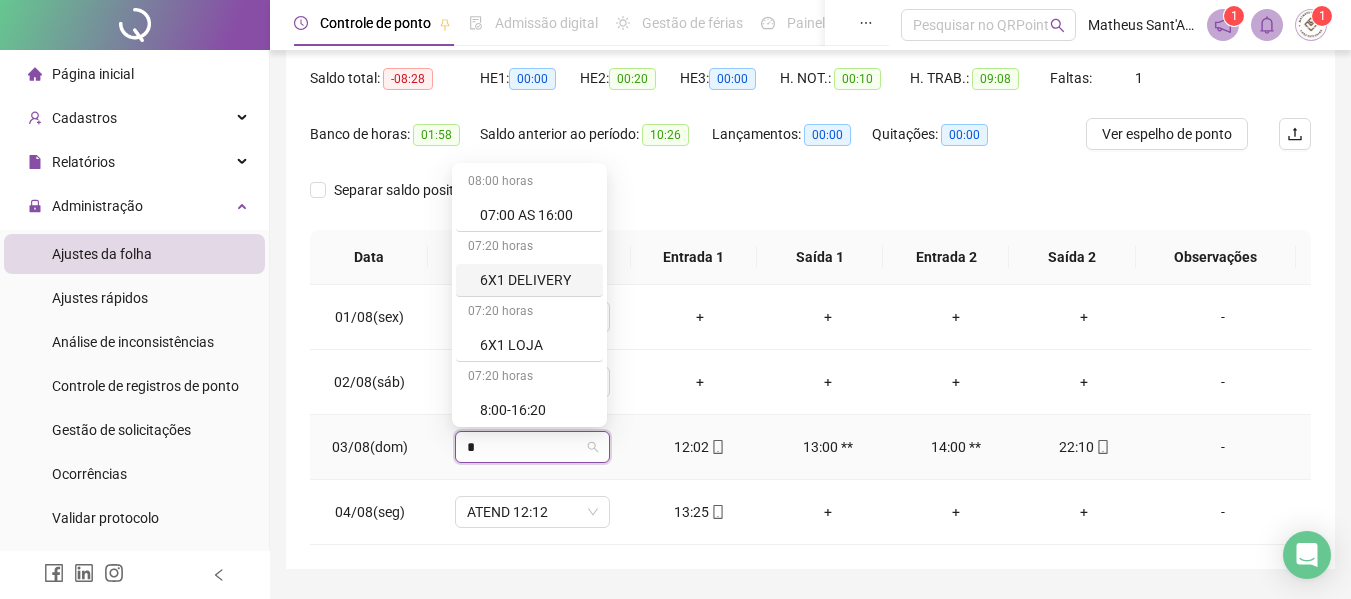 click on "6X1 DELIVERY" at bounding box center [535, 280] 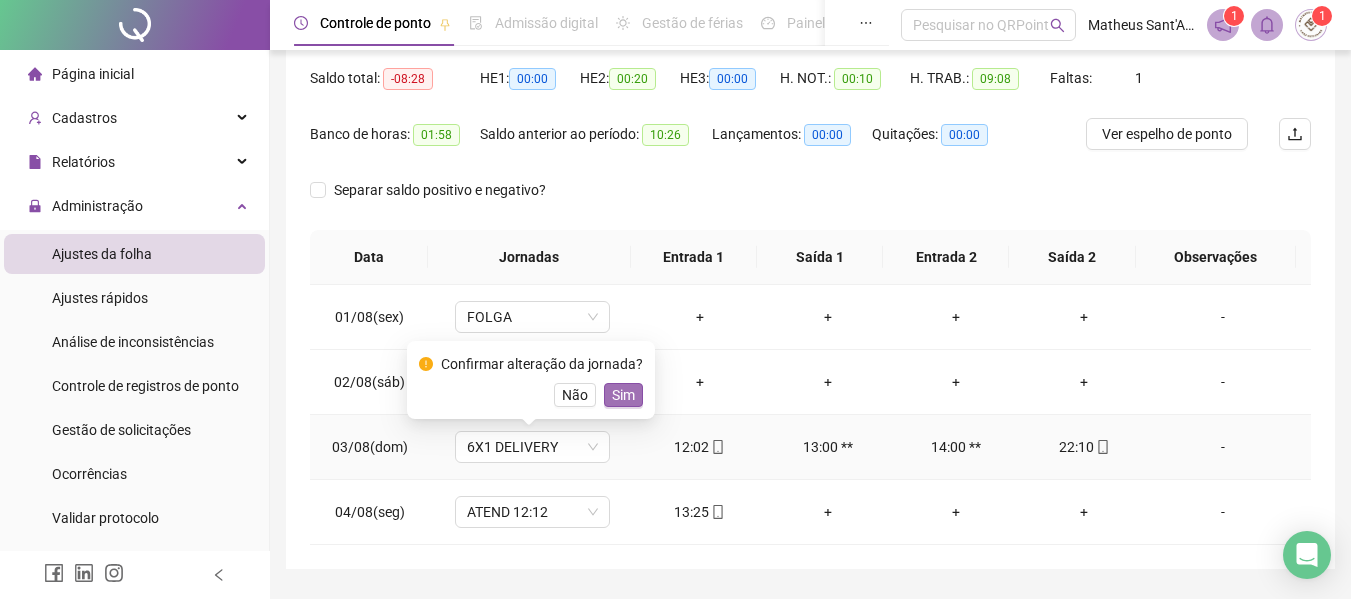 click on "Sim" at bounding box center [623, 395] 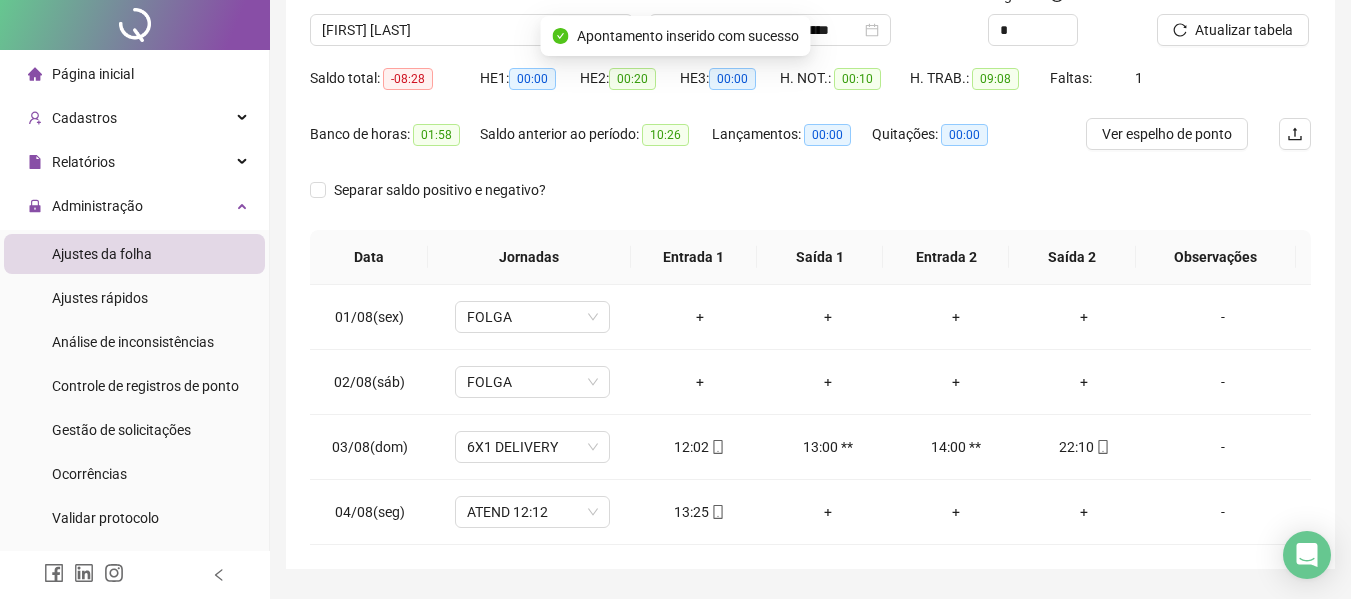 scroll, scrollTop: 0, scrollLeft: 0, axis: both 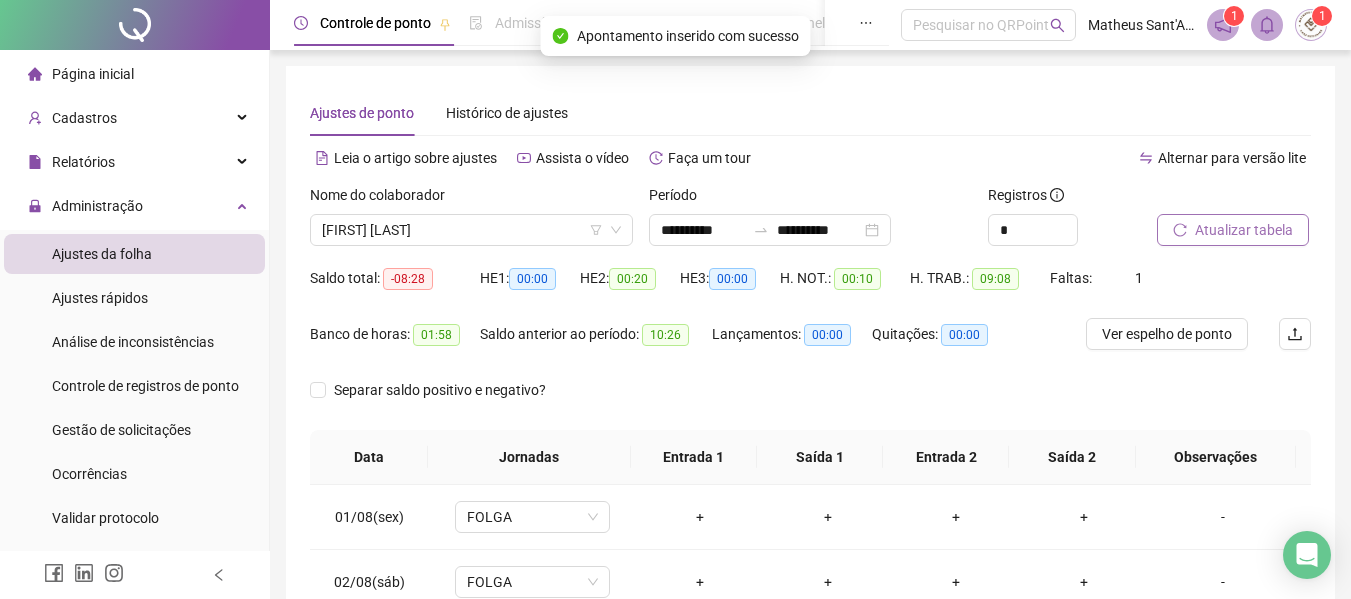 click on "Atualizar tabela" at bounding box center [1244, 230] 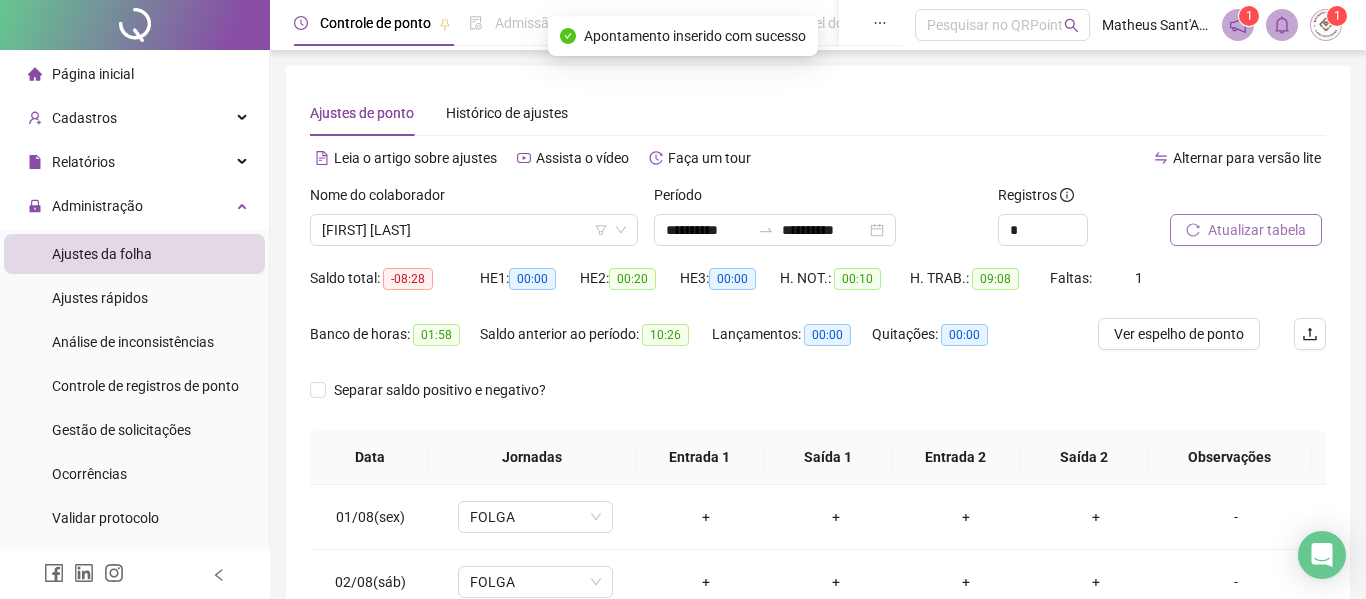 click on "**********" at bounding box center [683, 299] 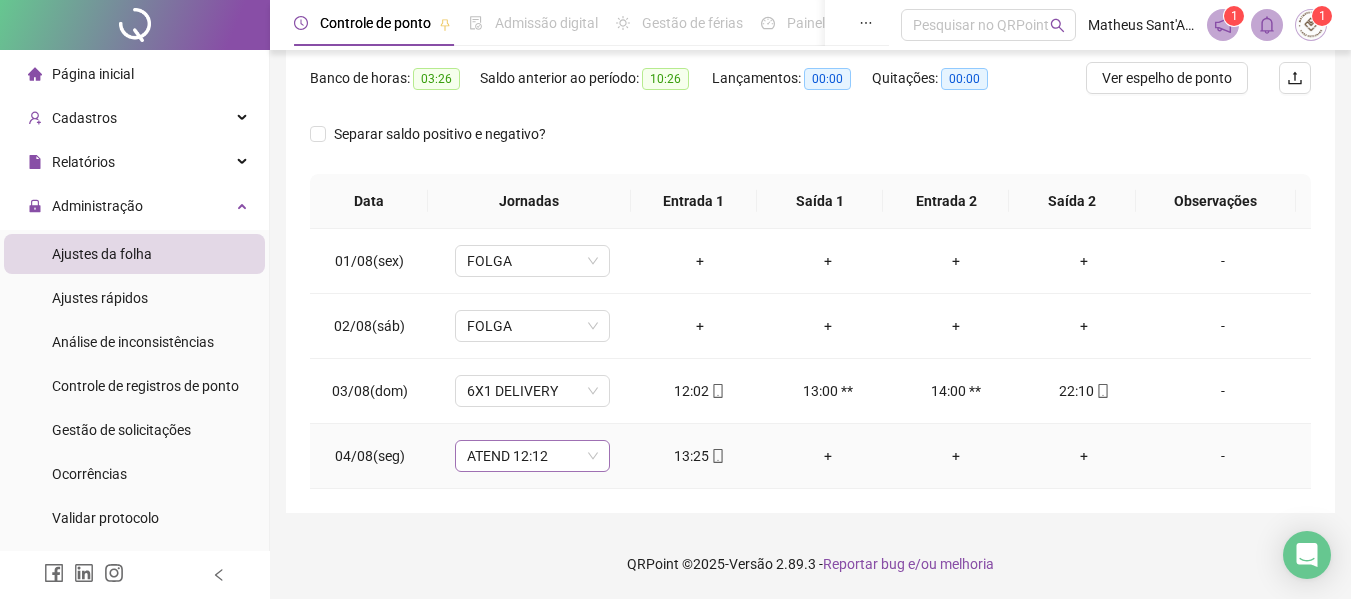 scroll, scrollTop: 0, scrollLeft: 0, axis: both 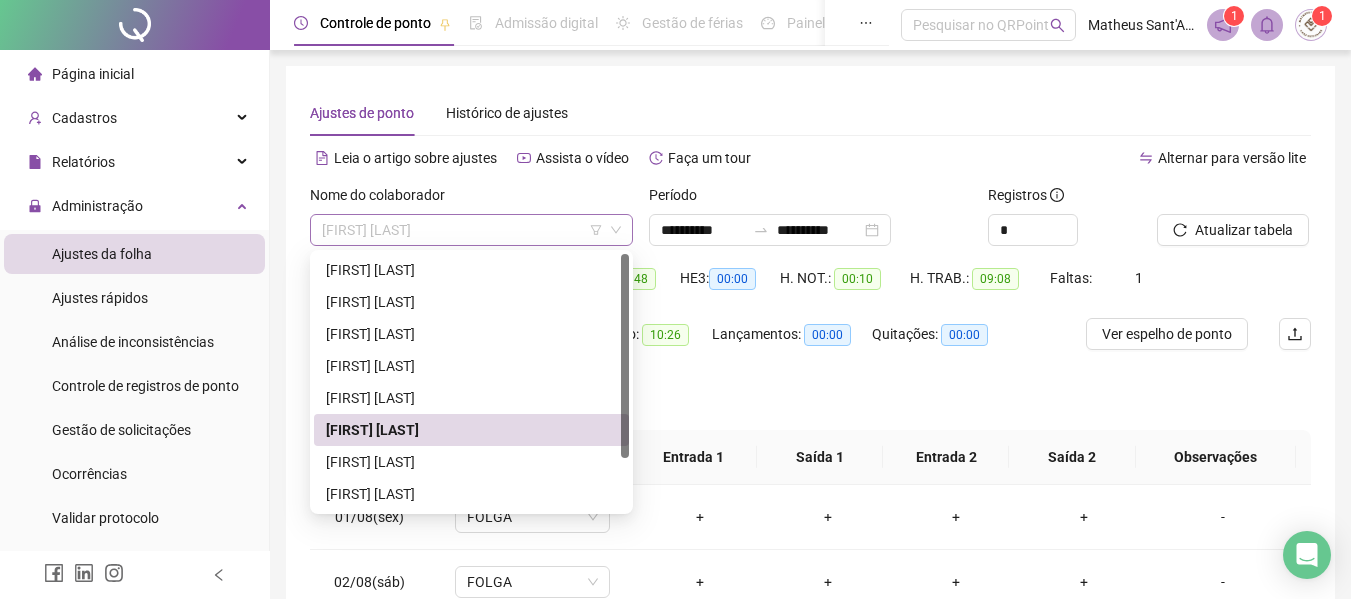 click on "[FIRST] [LAST]" at bounding box center (471, 230) 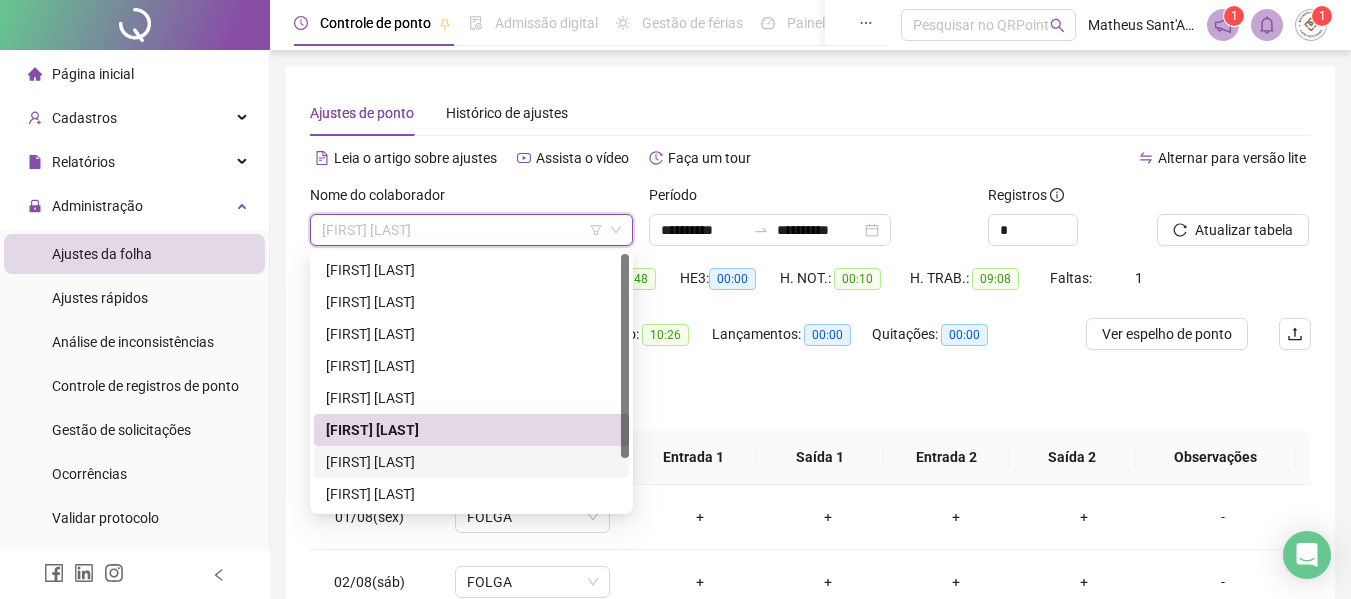 click on "[FIRST] [LAST]" at bounding box center [471, 462] 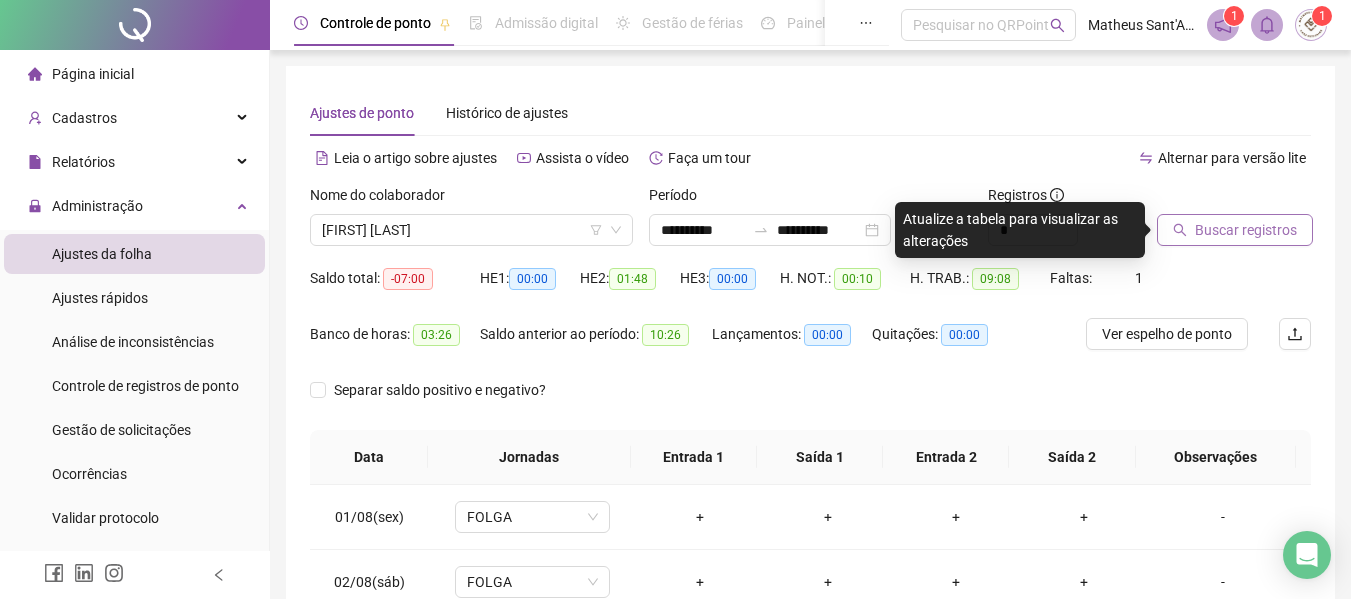 click 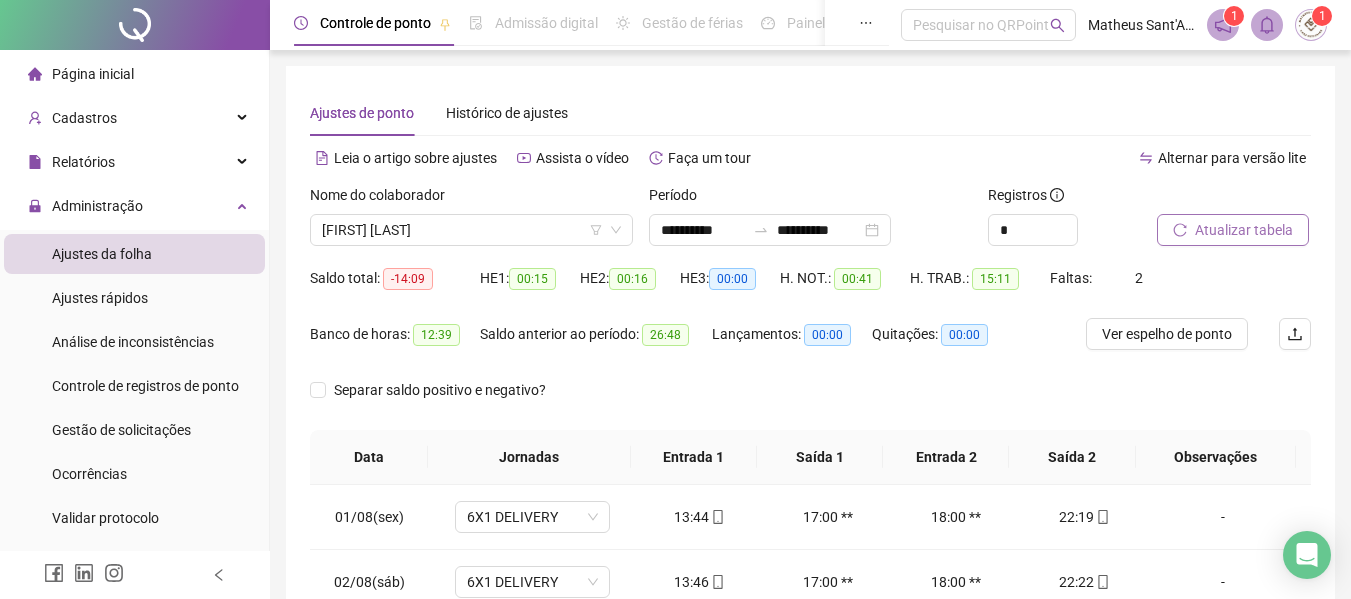 scroll, scrollTop: 200, scrollLeft: 0, axis: vertical 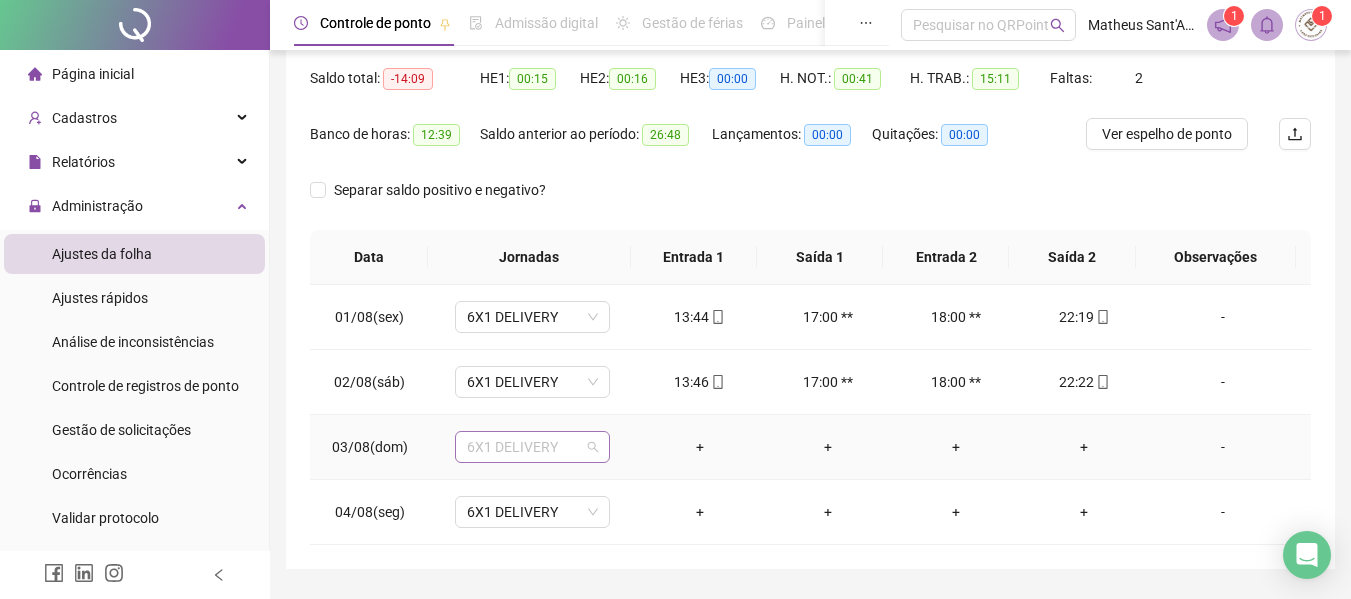 click on "6X1 DELIVERY" at bounding box center (532, 447) 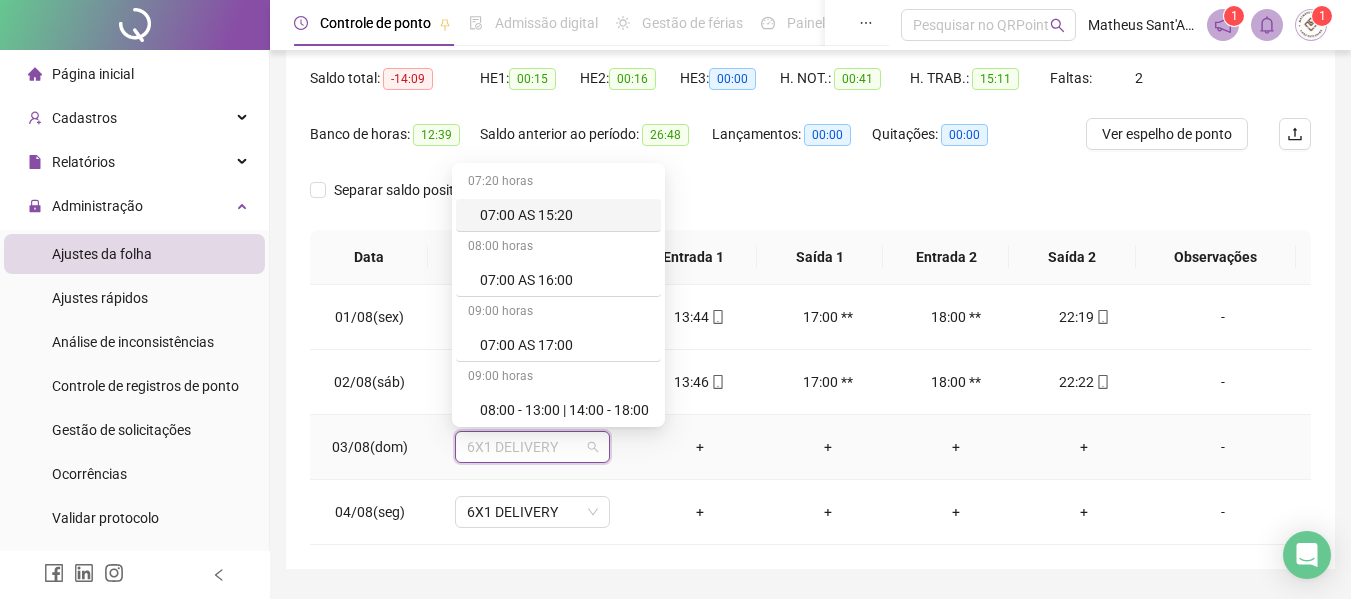type on "*" 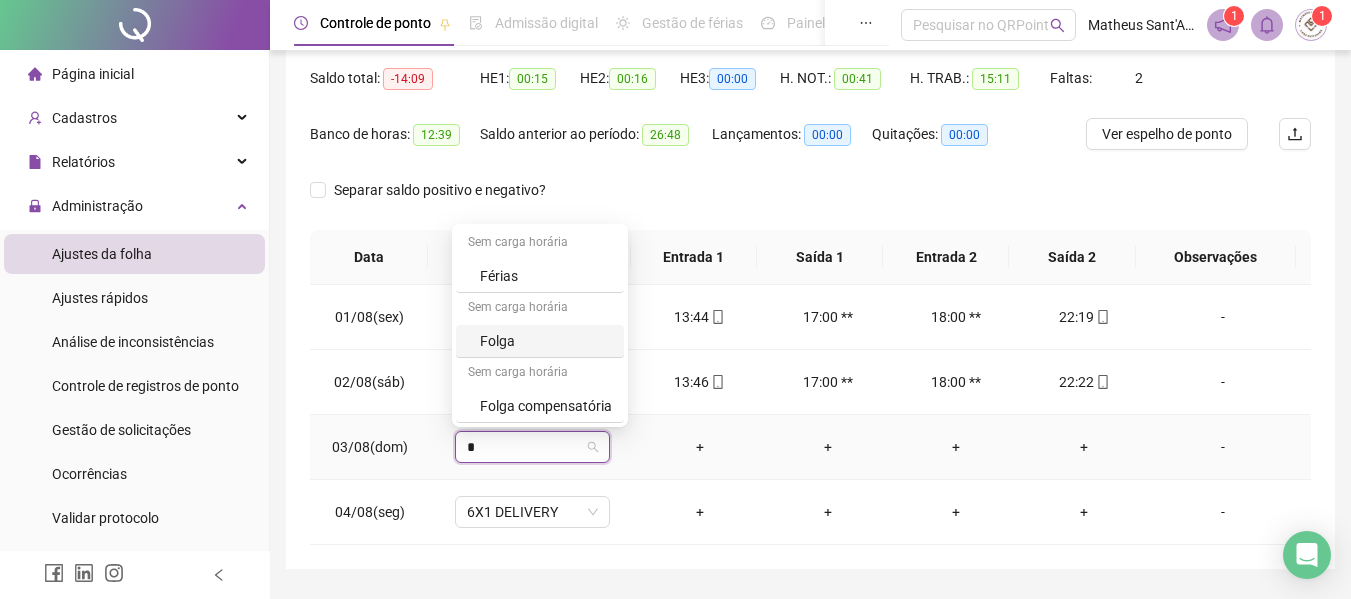 click on "Folga" at bounding box center [546, 341] 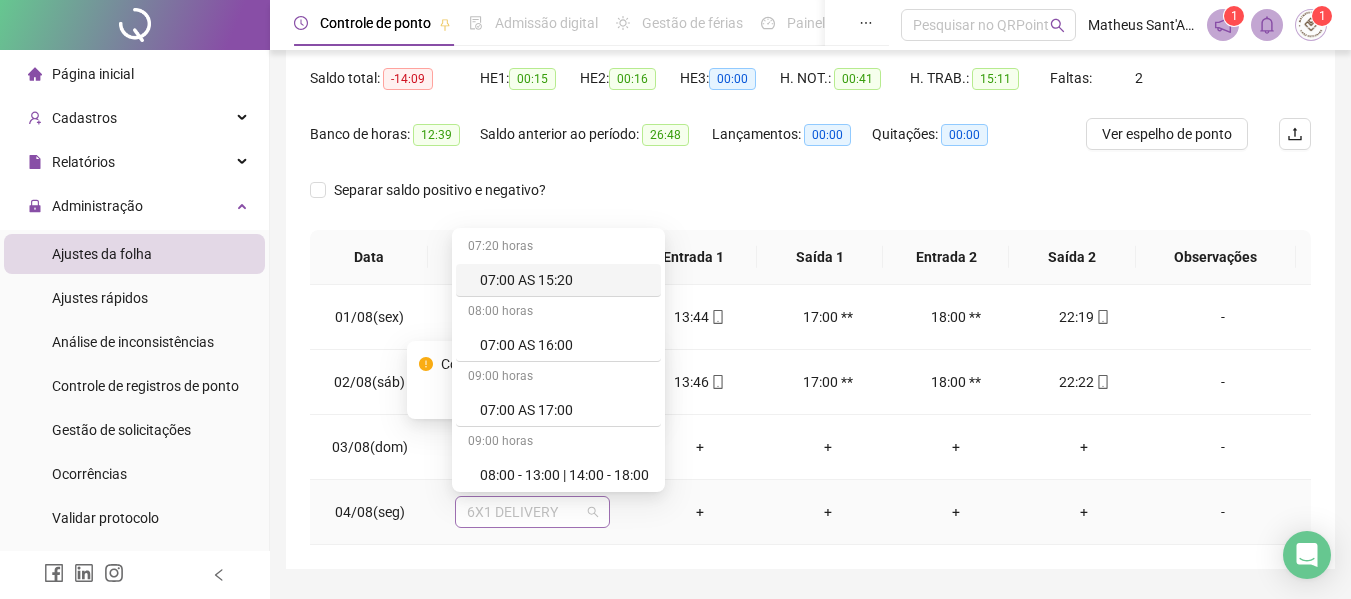 click on "6X1 DELIVERY" at bounding box center [532, 512] 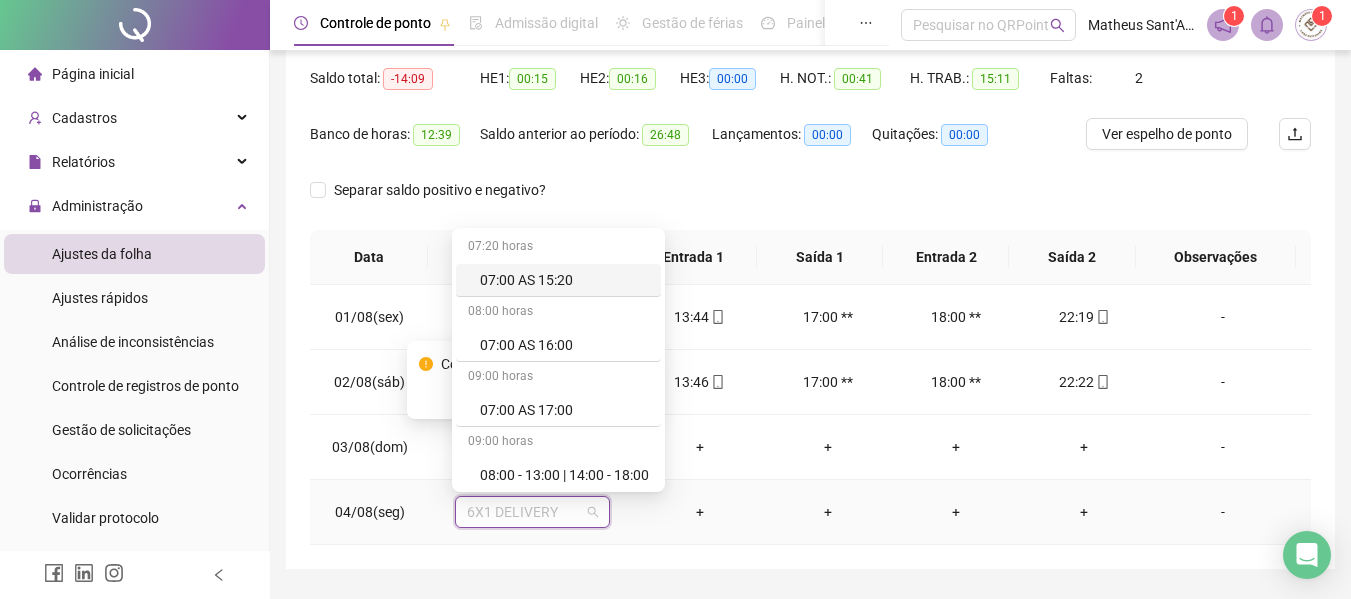type on "*" 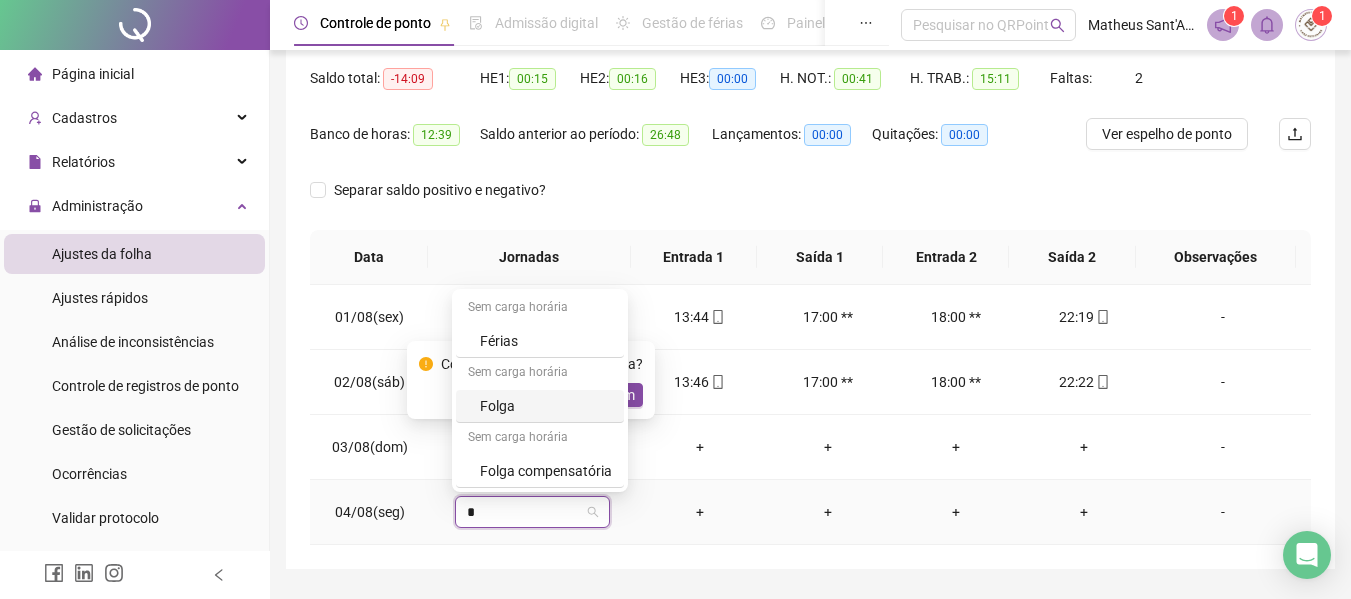 click on "Folga" at bounding box center (546, 406) 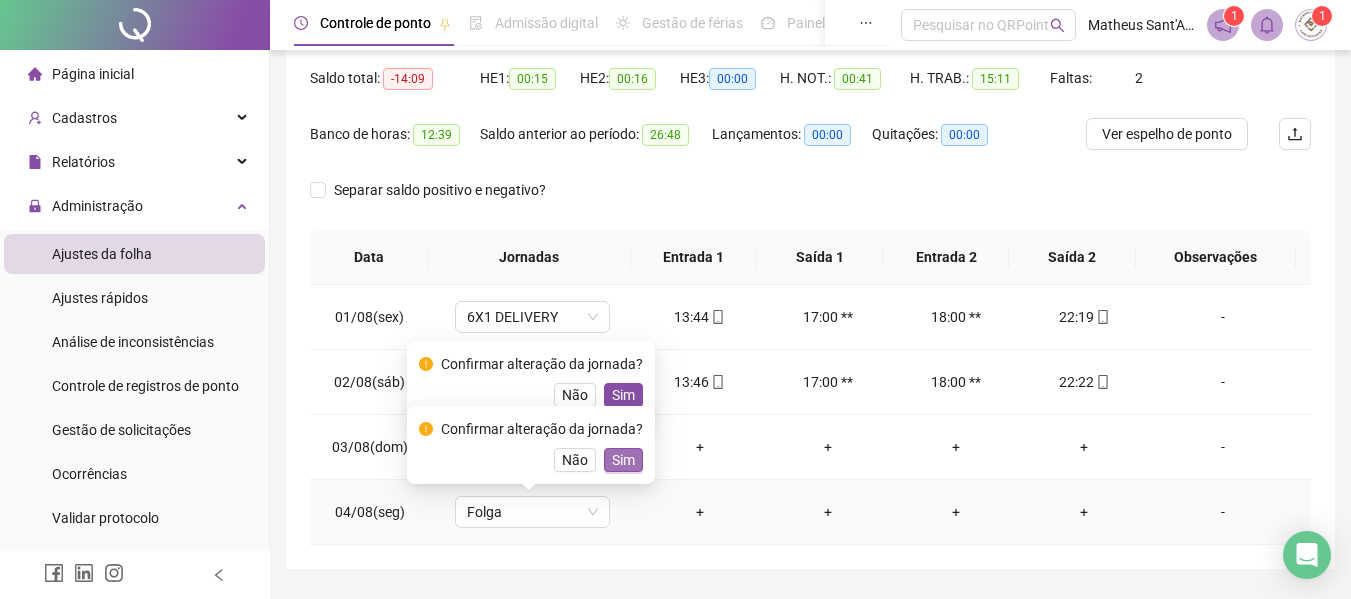 click on "Sim" at bounding box center (623, 460) 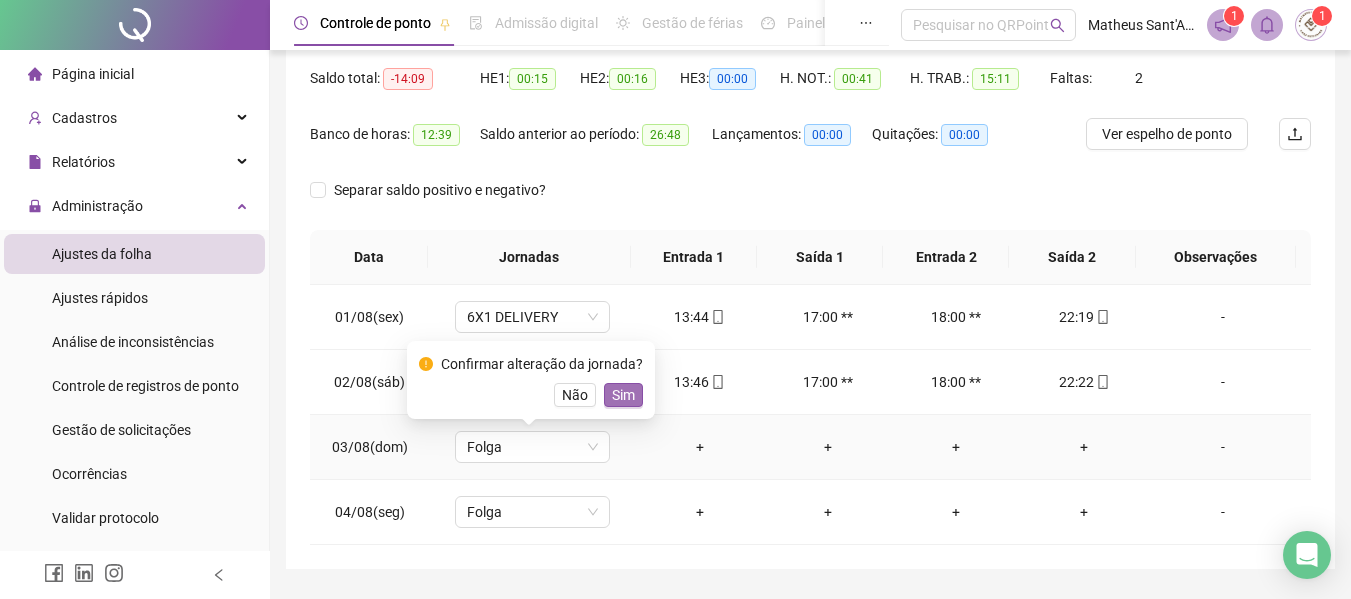 click on "Sim" at bounding box center (623, 395) 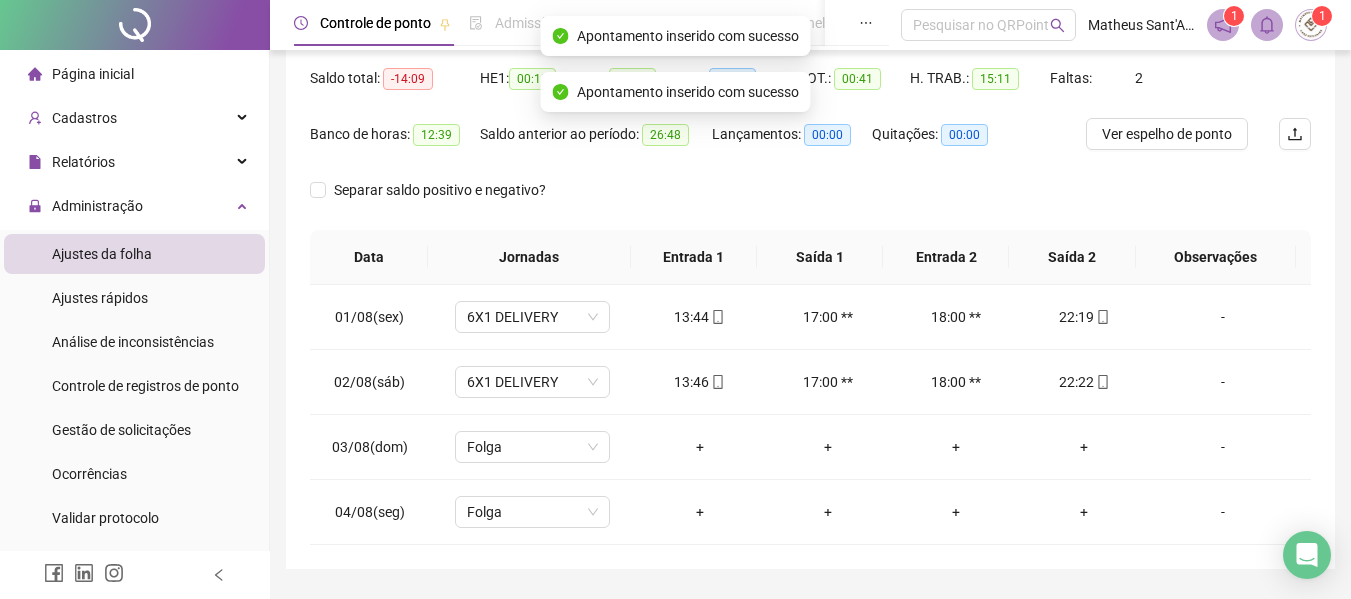 scroll, scrollTop: 0, scrollLeft: 0, axis: both 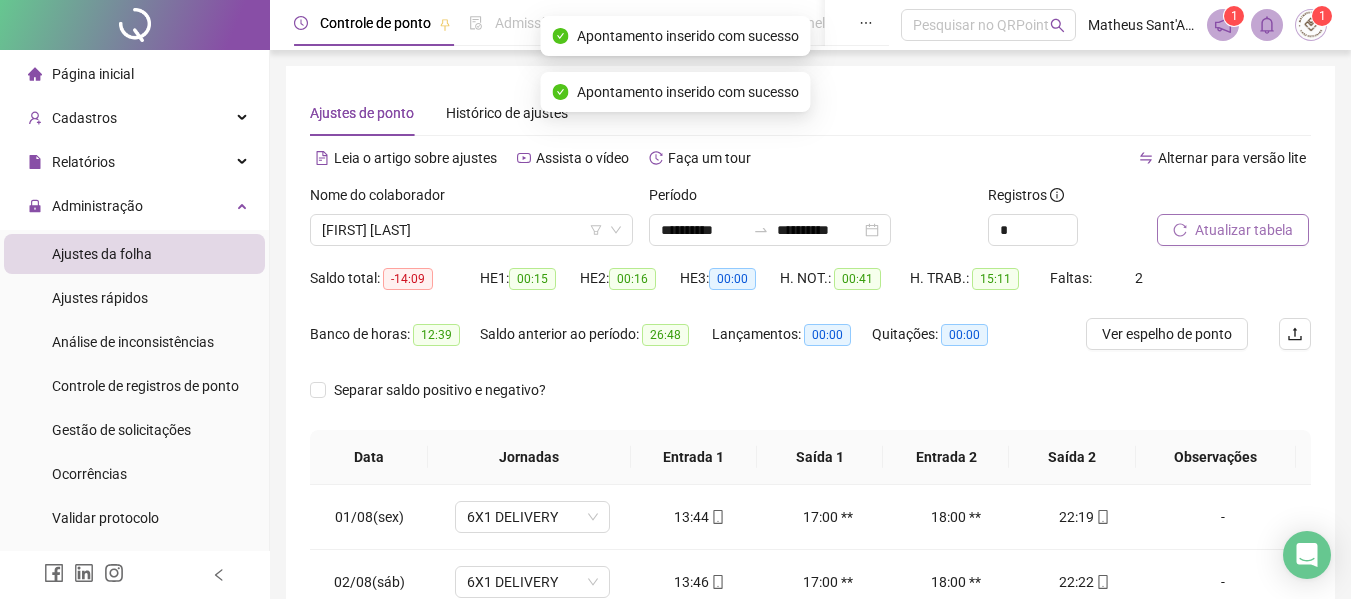 click on "Atualizar tabela" at bounding box center [1244, 230] 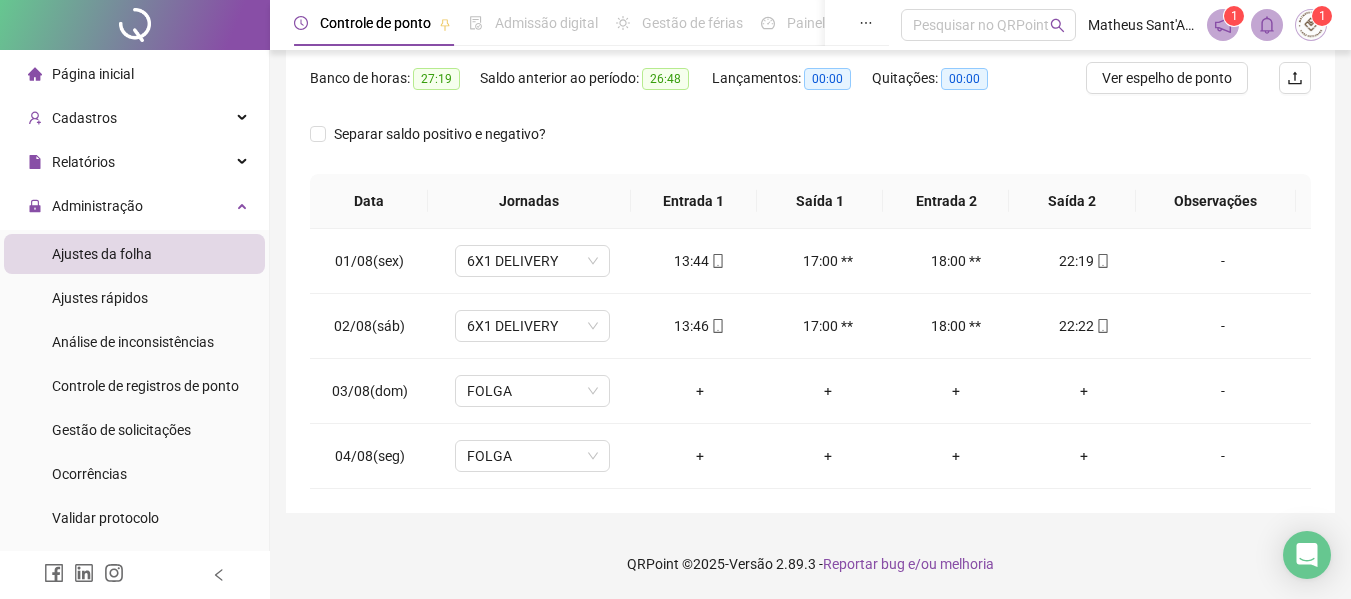 scroll, scrollTop: 0, scrollLeft: 0, axis: both 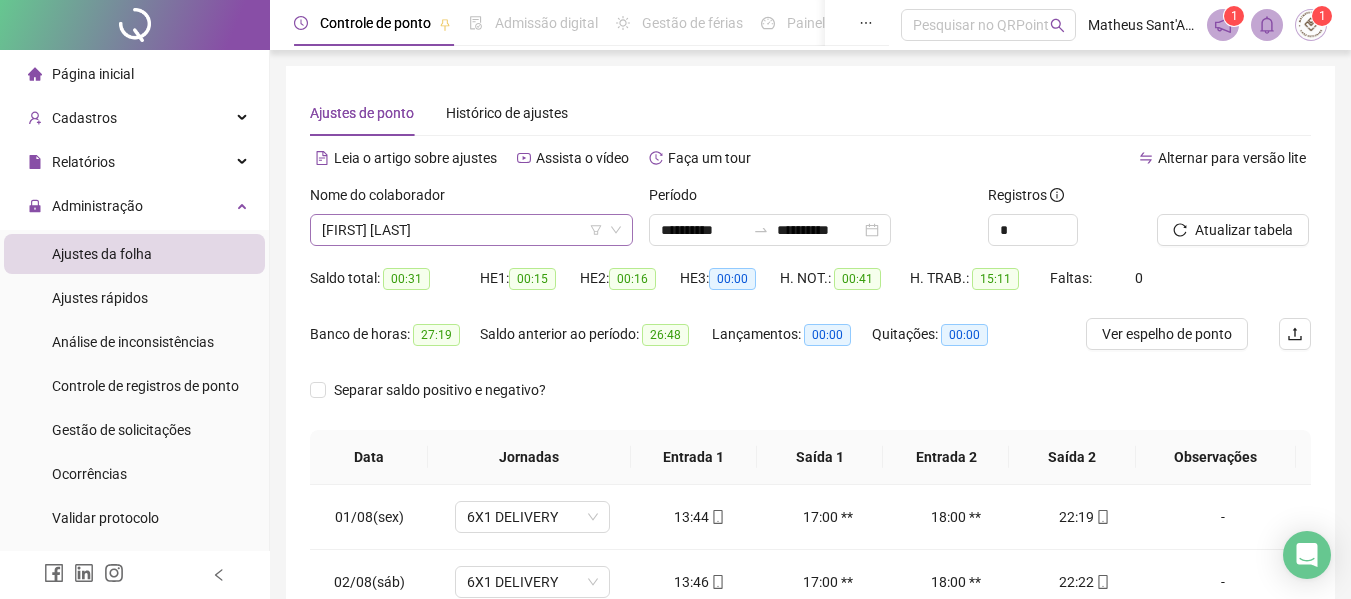 click on "[FIRST] [LAST]" at bounding box center (471, 230) 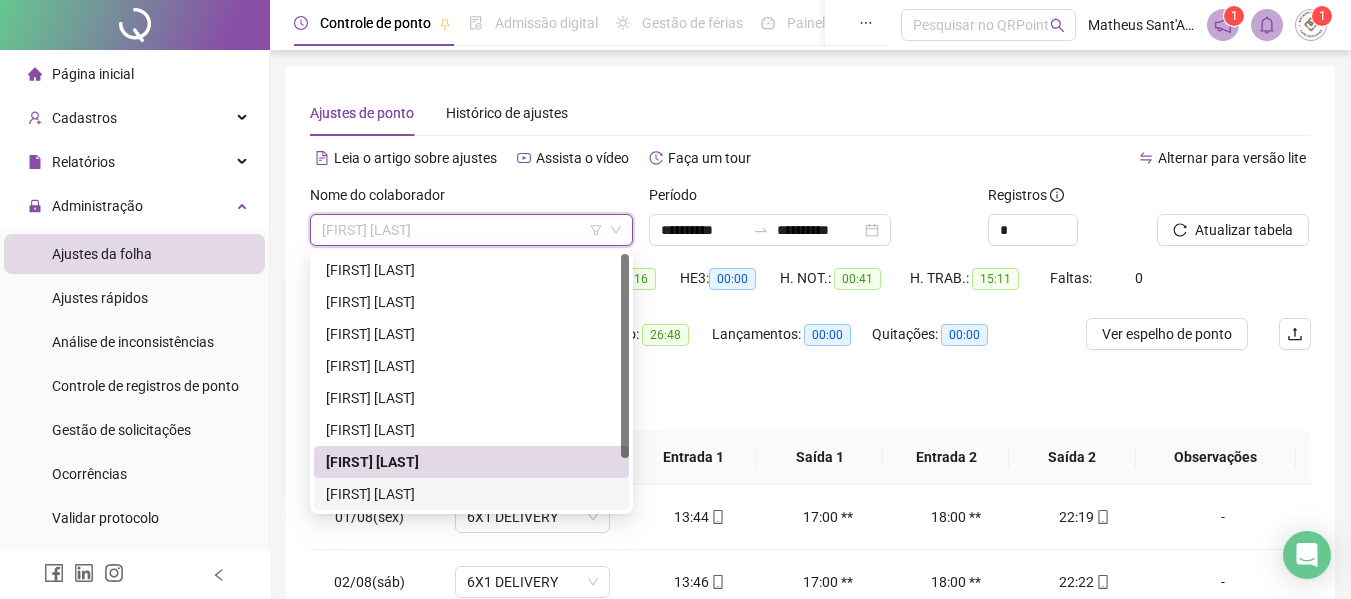 click on "[FIRST] [LAST]" at bounding box center (471, 494) 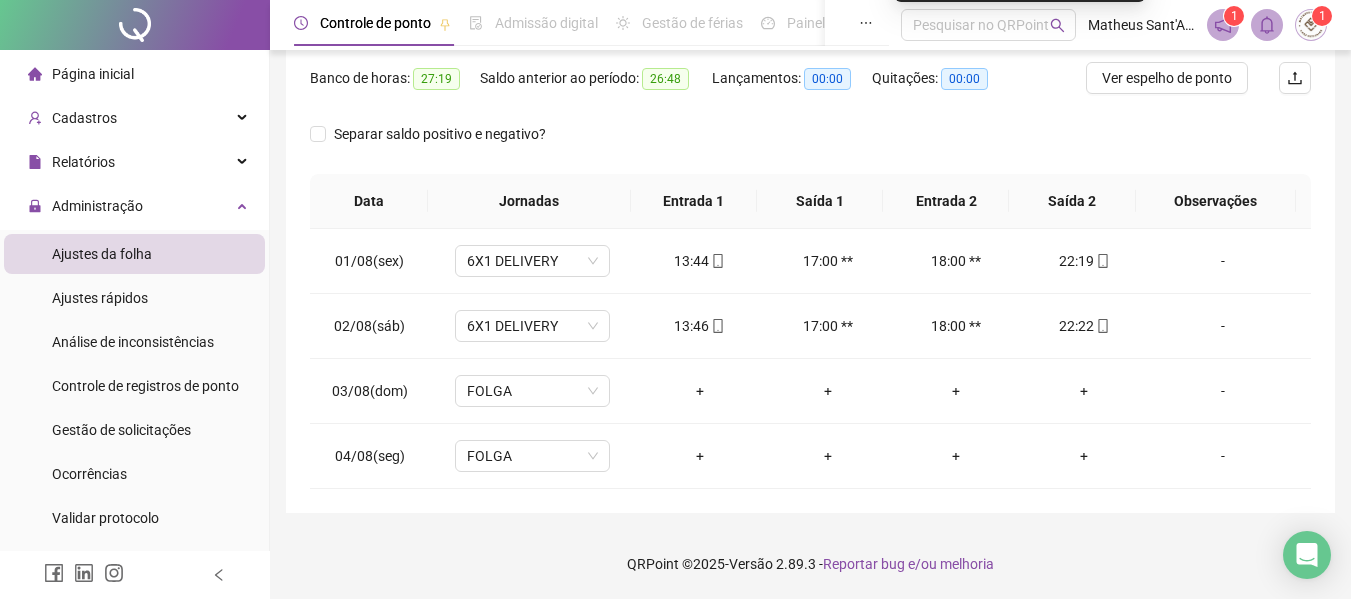 scroll, scrollTop: 0, scrollLeft: 0, axis: both 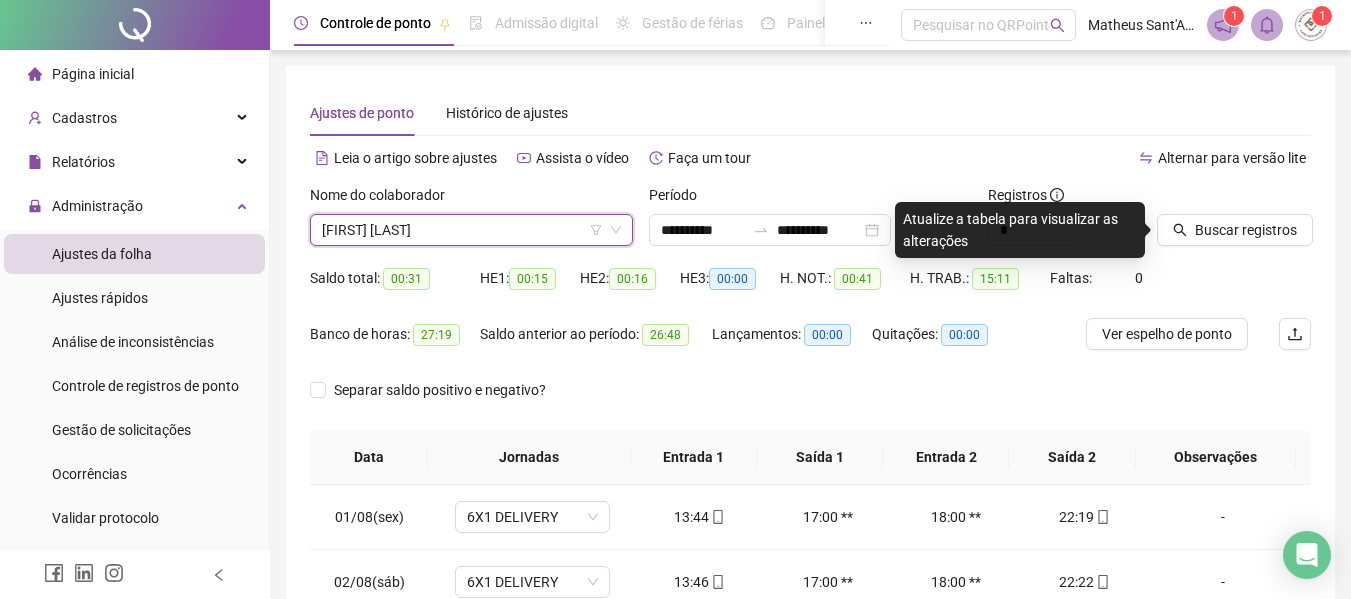 click on "[FIRST] [LAST]" at bounding box center [471, 230] 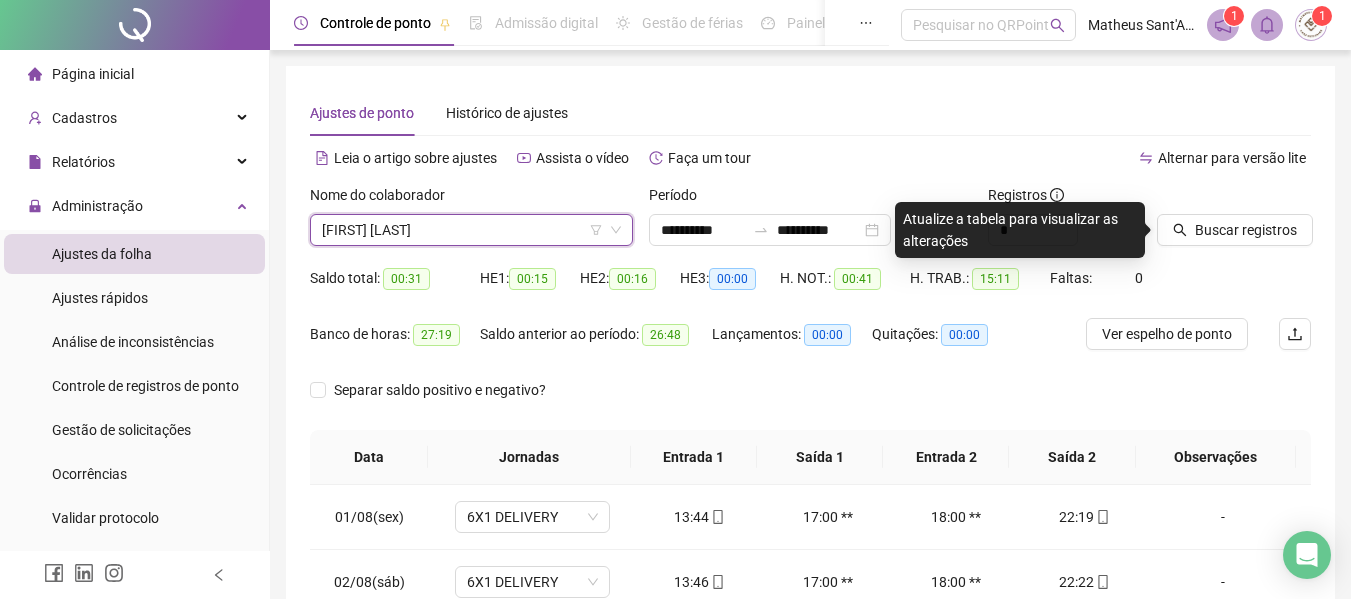 click on "[FIRST] [LAST]" at bounding box center [471, 230] 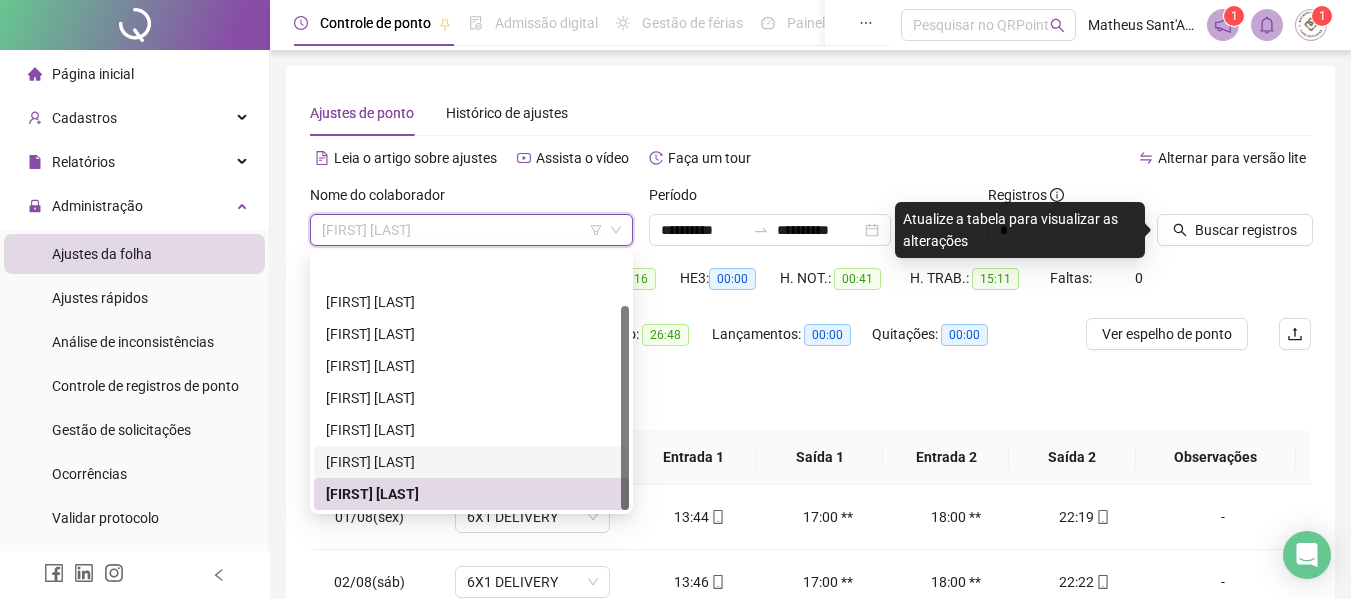 scroll, scrollTop: 64, scrollLeft: 0, axis: vertical 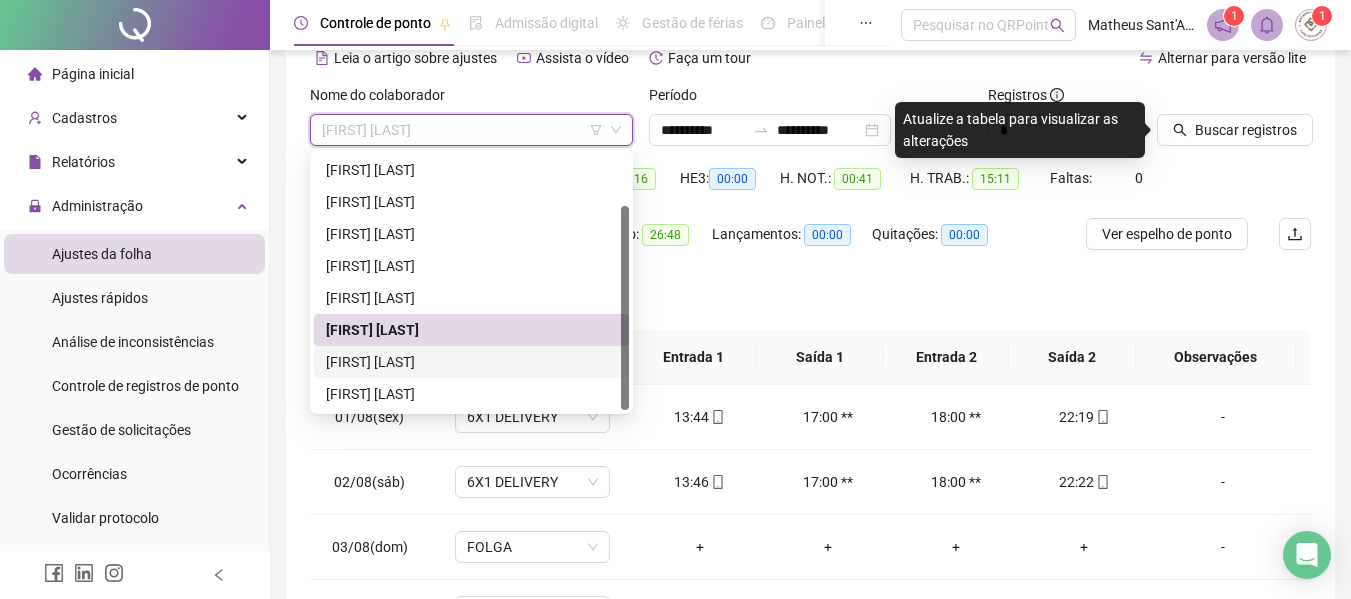 click on "[FIRST] [LAST]" at bounding box center [471, 362] 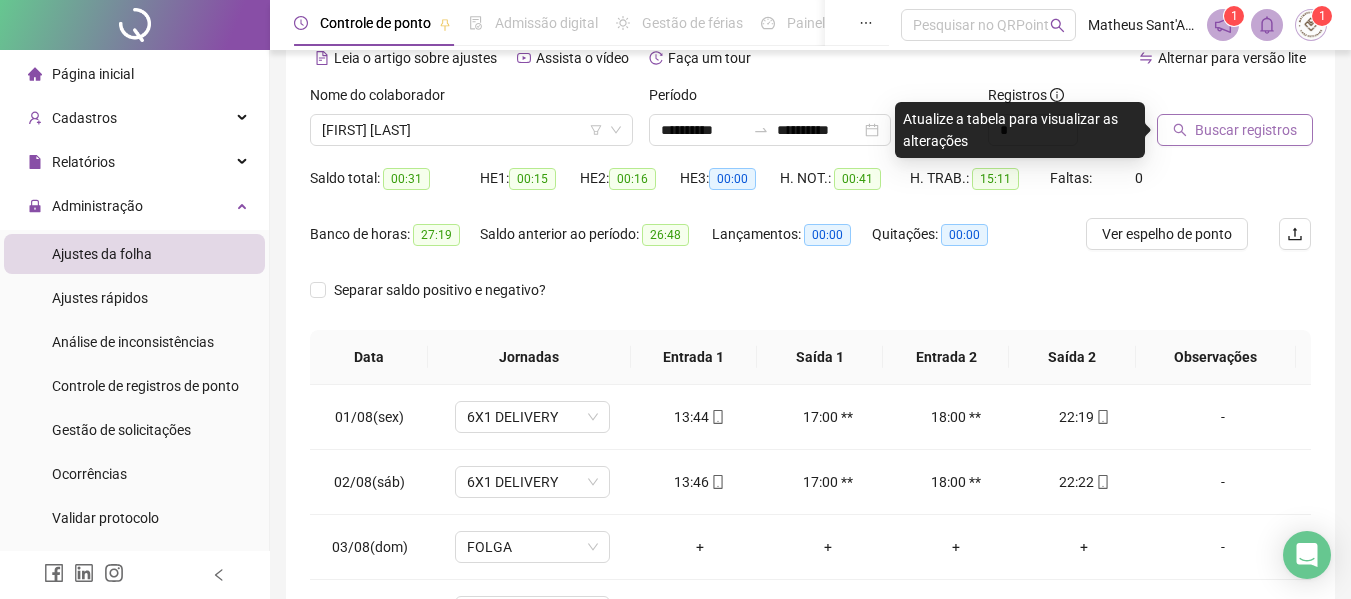 click on "Buscar registros" at bounding box center [1246, 130] 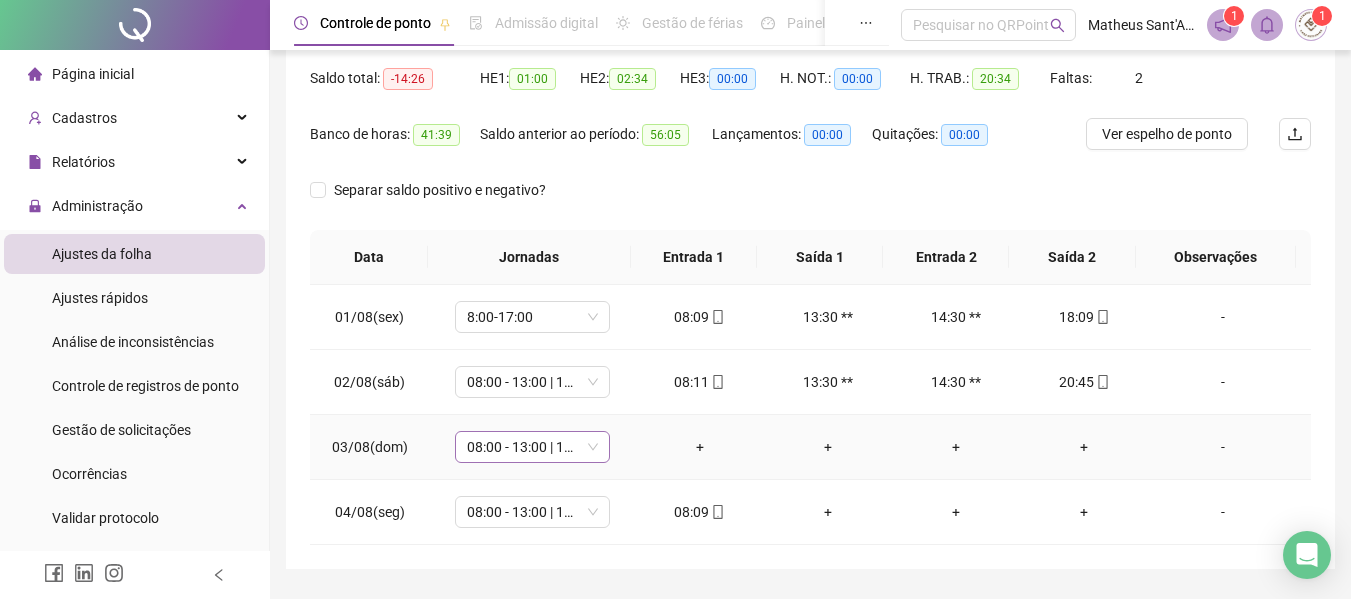 scroll, scrollTop: 256, scrollLeft: 0, axis: vertical 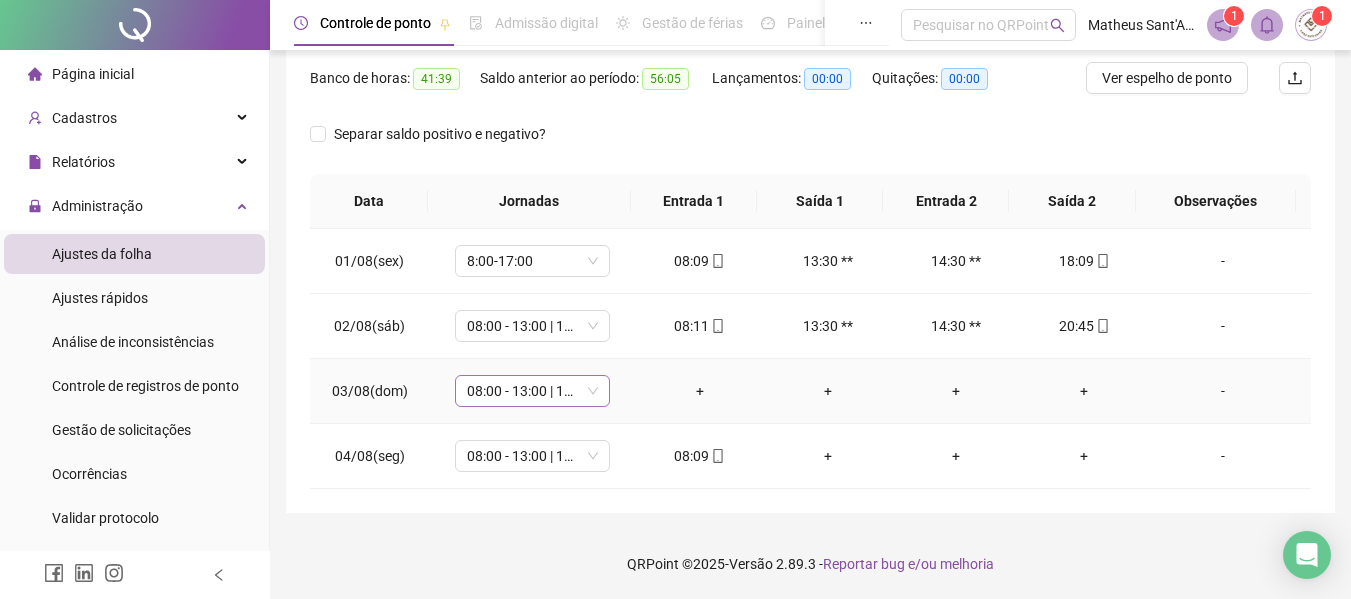 click on "08:00 - 13:00 | 14:00 - 18:00" at bounding box center (532, 391) 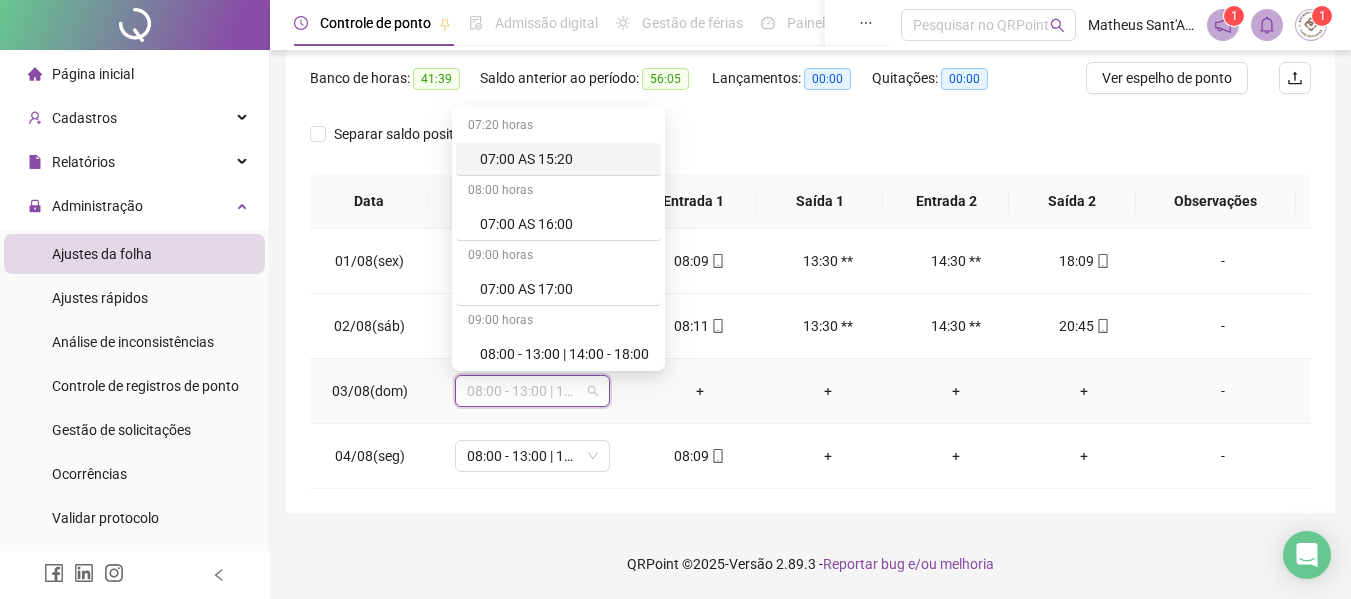 type on "*" 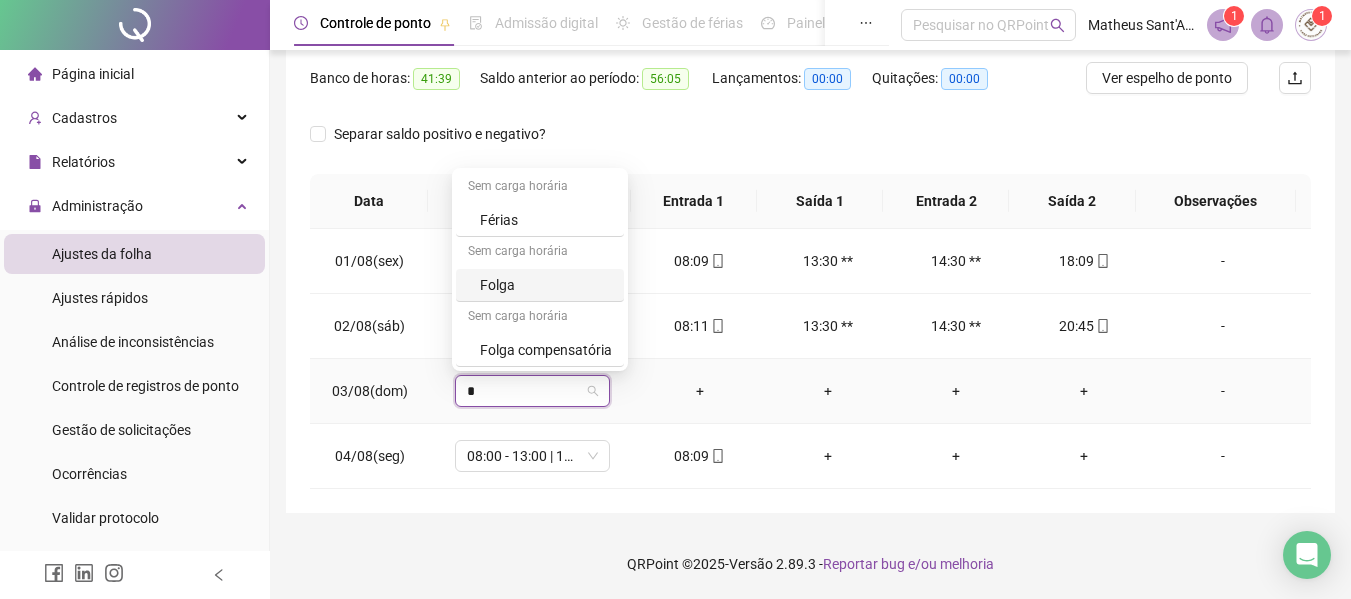 click on "Folga" at bounding box center (546, 285) 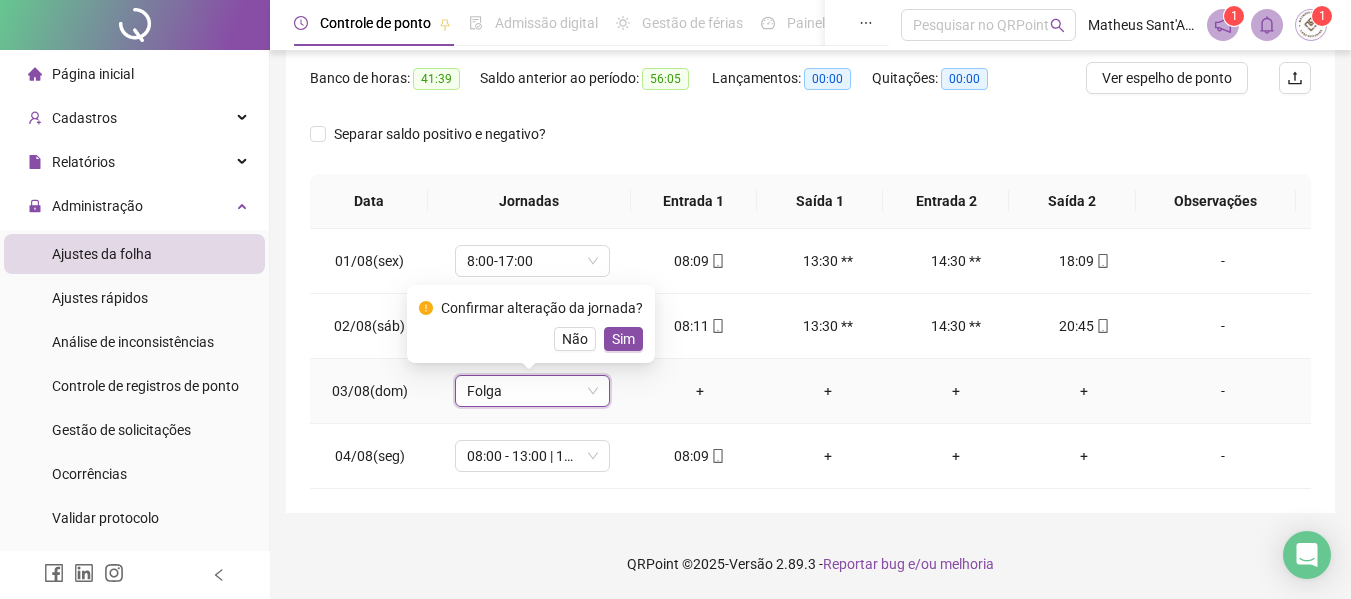 click on "Confirmar alteração da jornada? Não Sim" at bounding box center (531, 324) 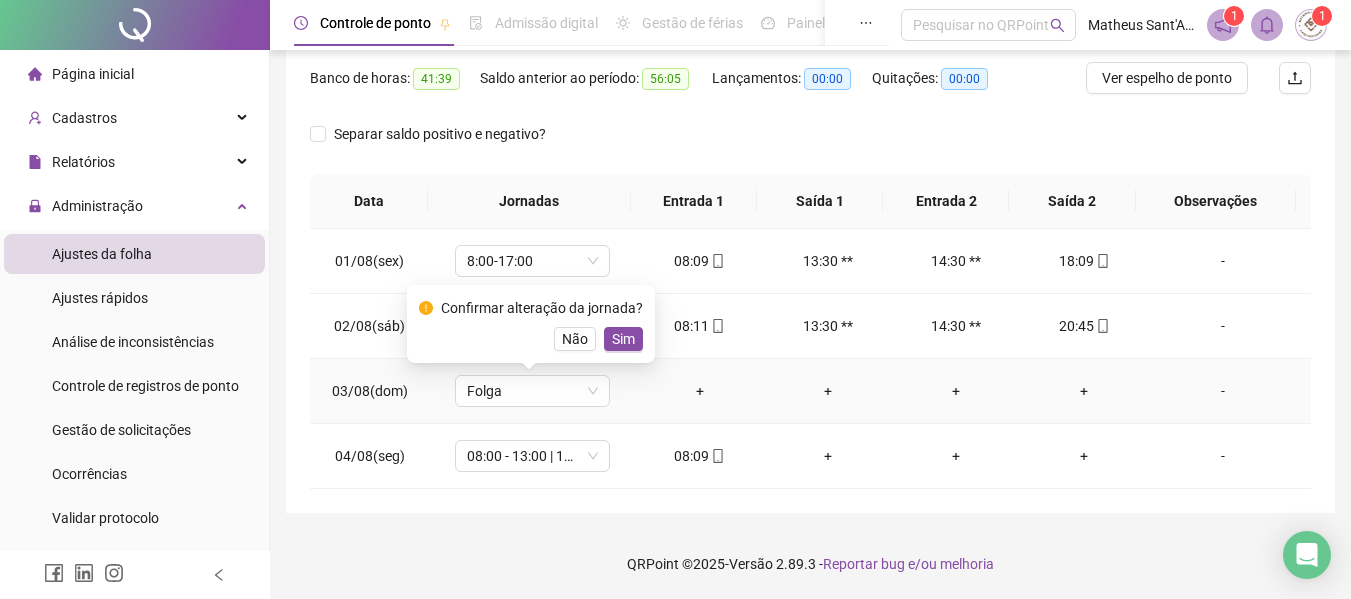drag, startPoint x: 630, startPoint y: 333, endPoint x: 640, endPoint y: 331, distance: 10.198039 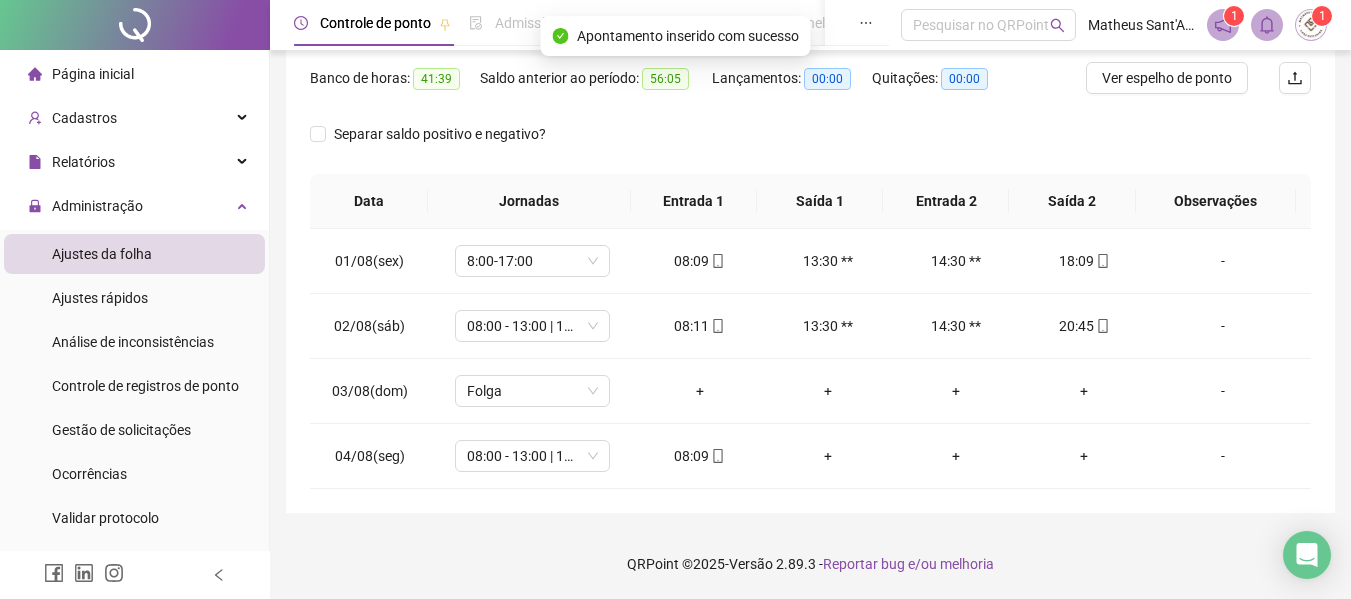 scroll, scrollTop: 56, scrollLeft: 0, axis: vertical 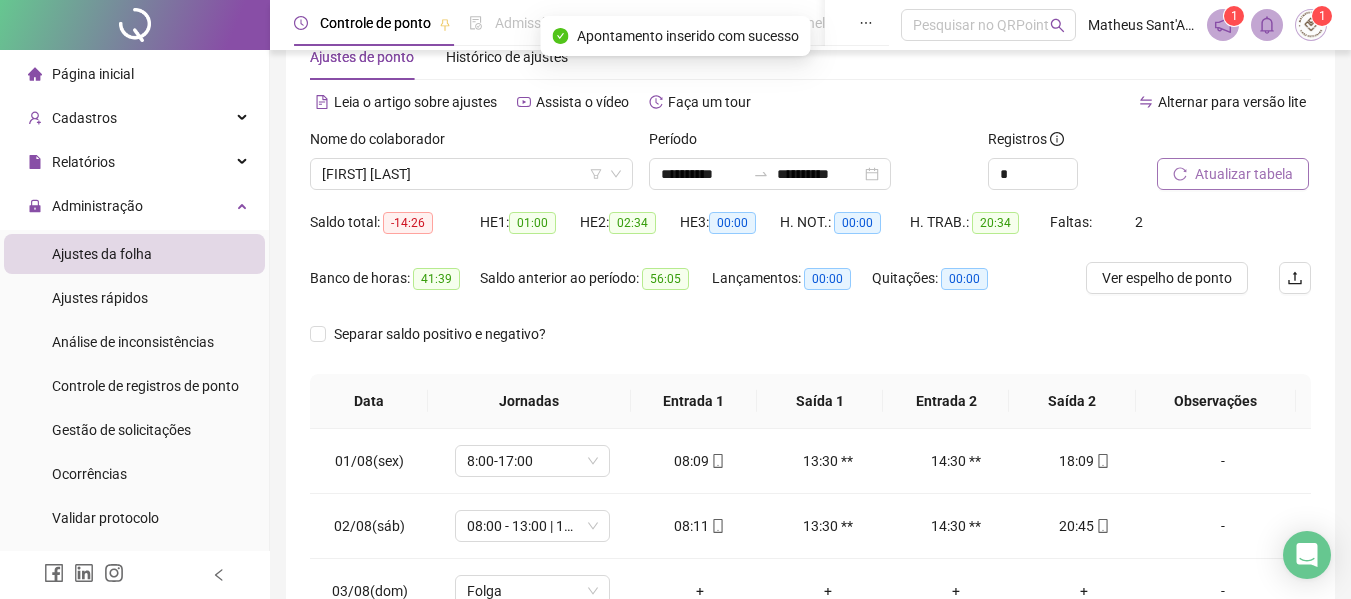 click on "Atualizar tabela" at bounding box center (1233, 174) 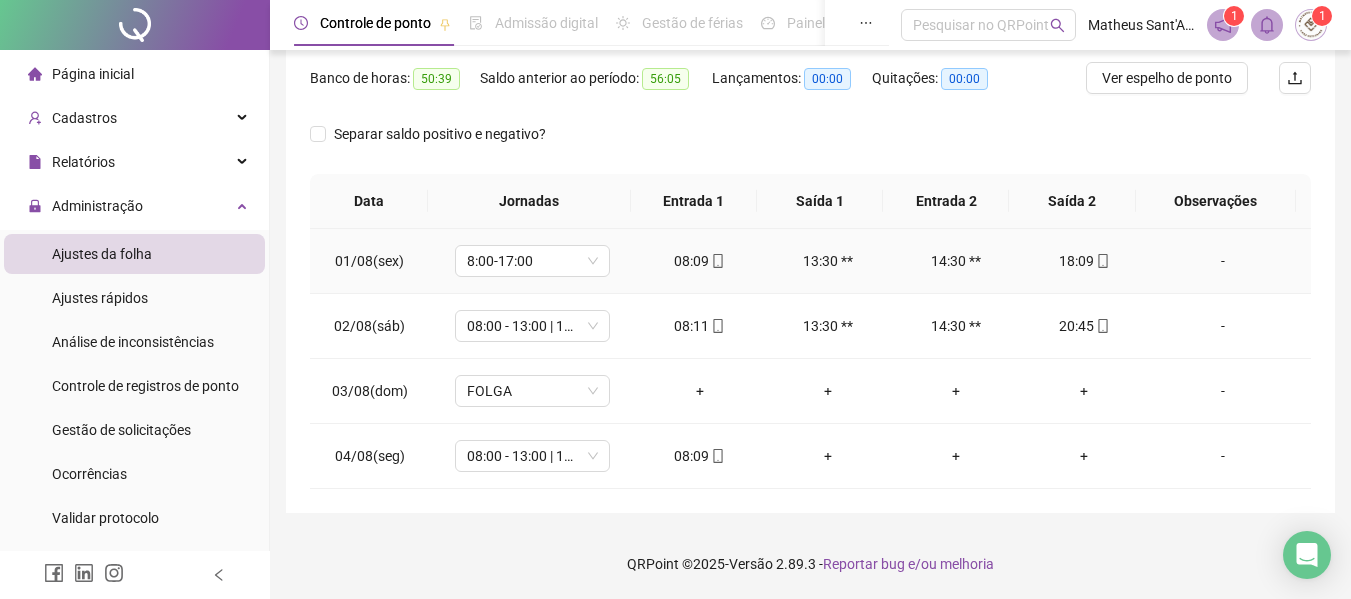 scroll, scrollTop: 0, scrollLeft: 0, axis: both 